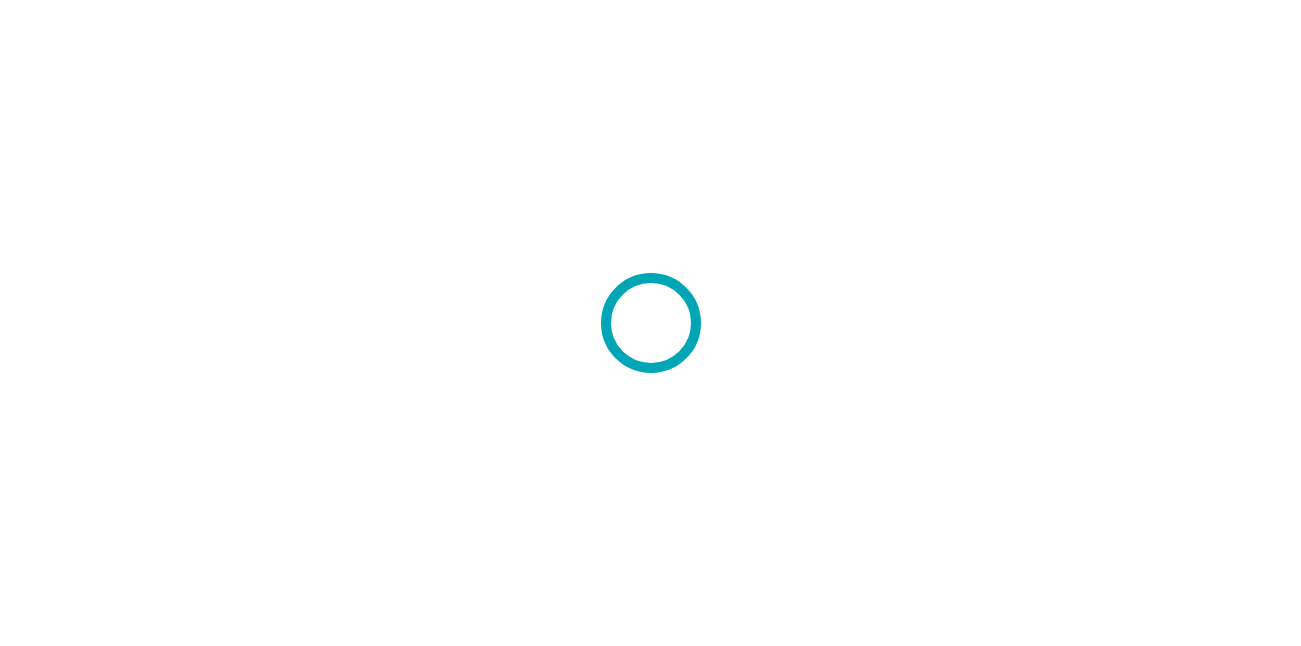 scroll, scrollTop: 0, scrollLeft: 0, axis: both 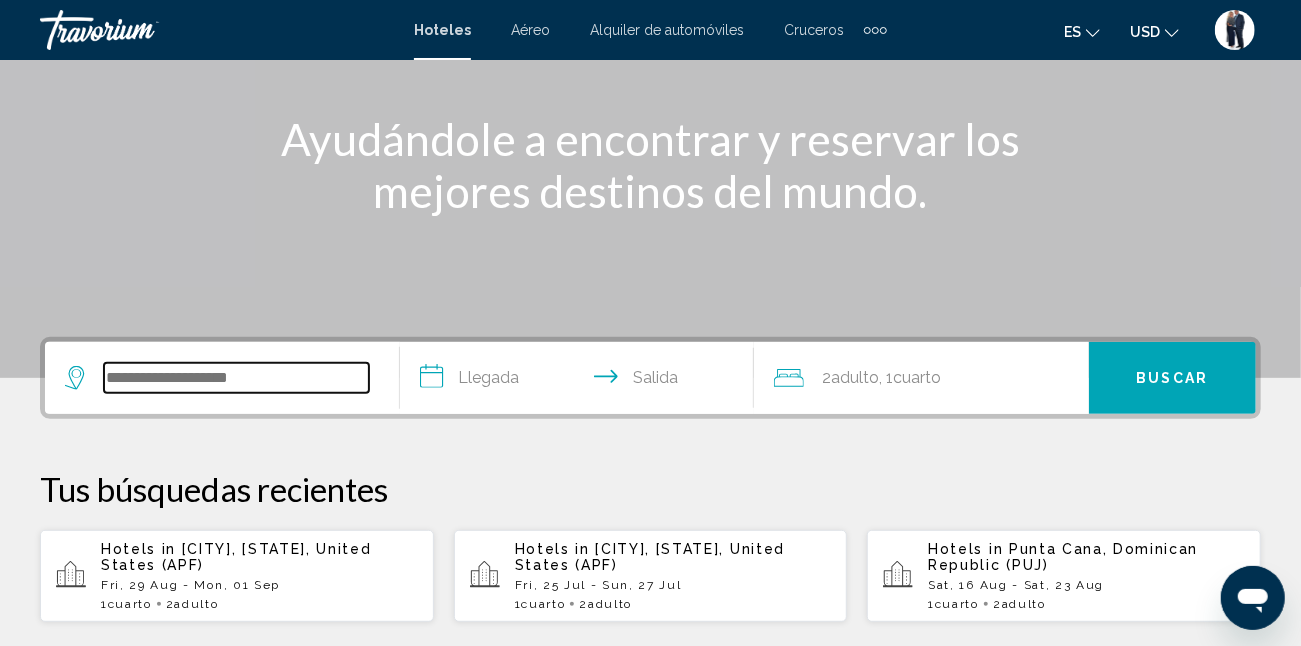 click at bounding box center (236, 378) 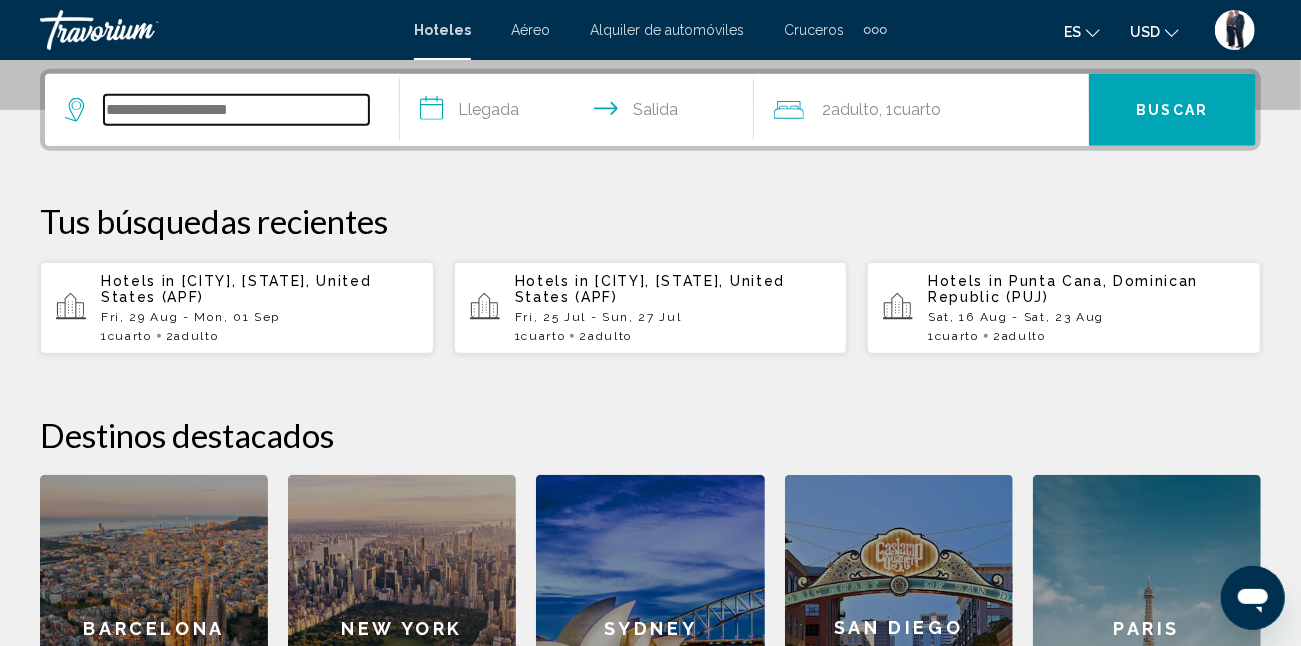 scroll, scrollTop: 493, scrollLeft: 0, axis: vertical 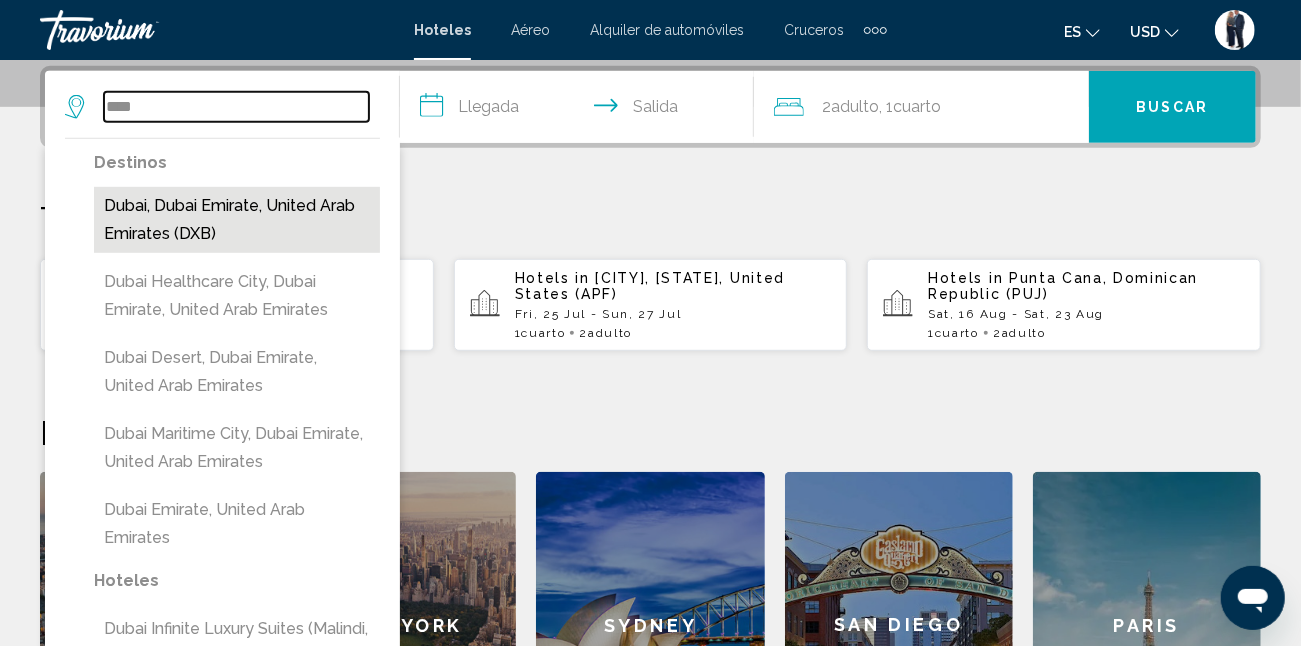 type on "****" 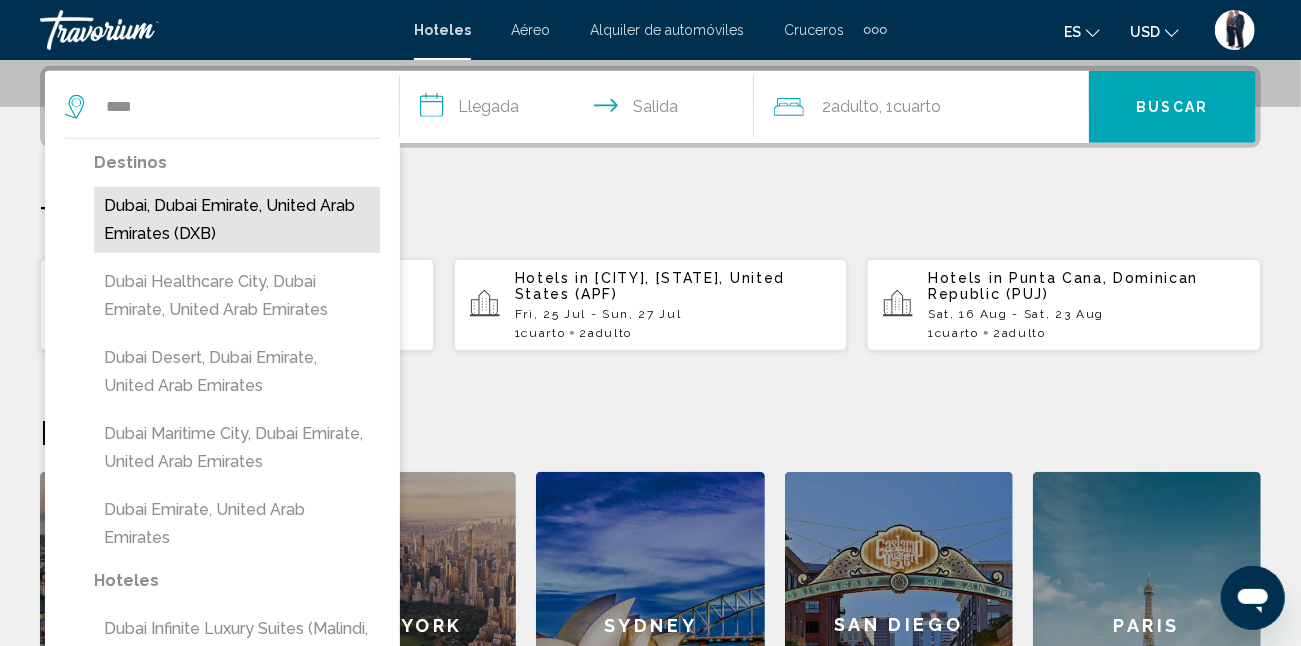 click on "Dubai, Dubai Emirate, United Arab Emirates (DXB)" at bounding box center [237, 220] 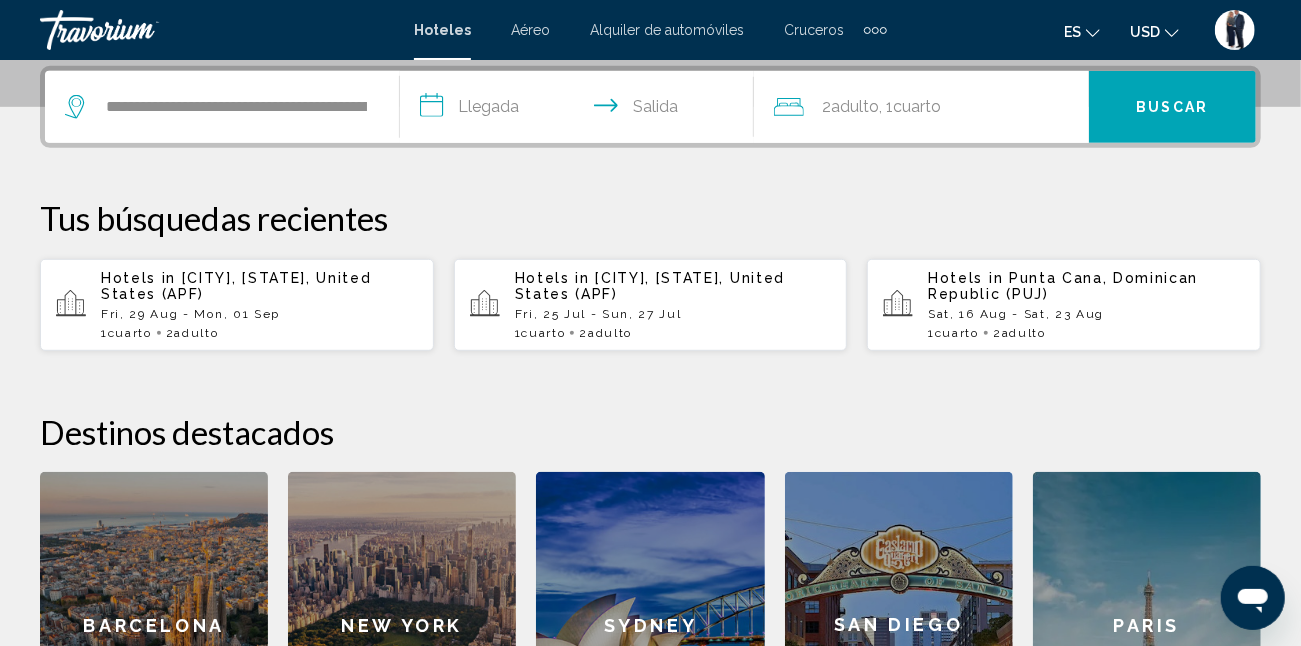 click on "**********" at bounding box center (581, 110) 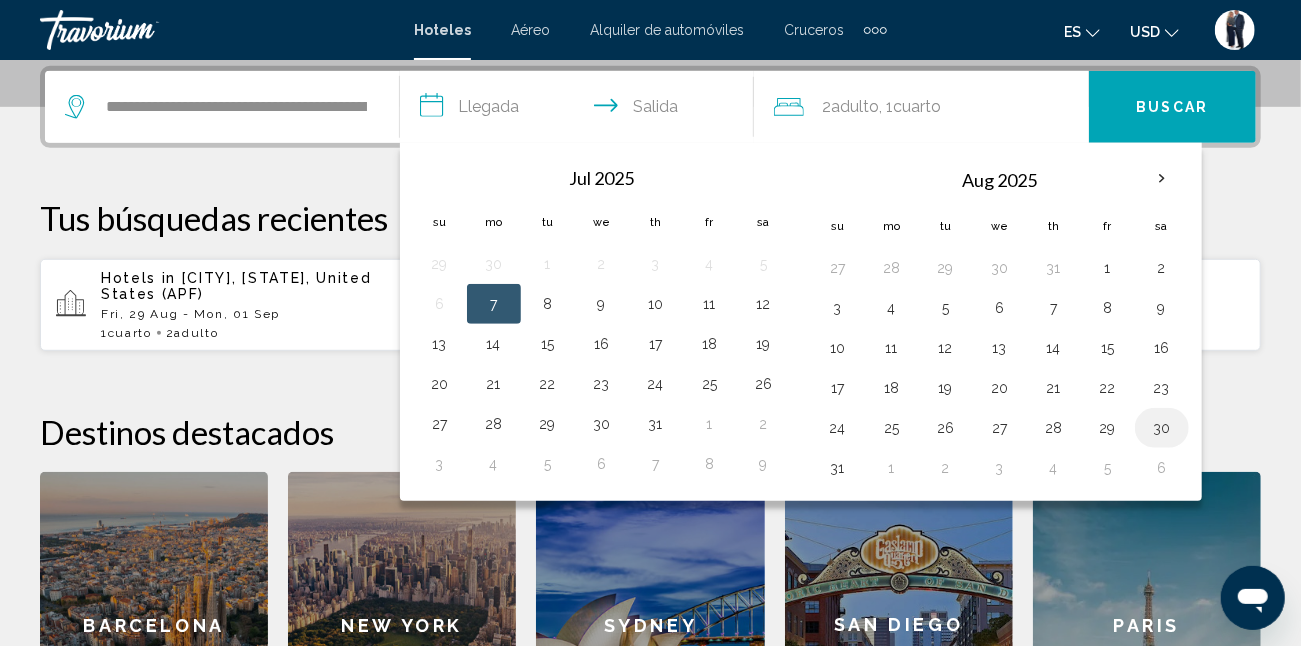 click on "30" at bounding box center (1162, 428) 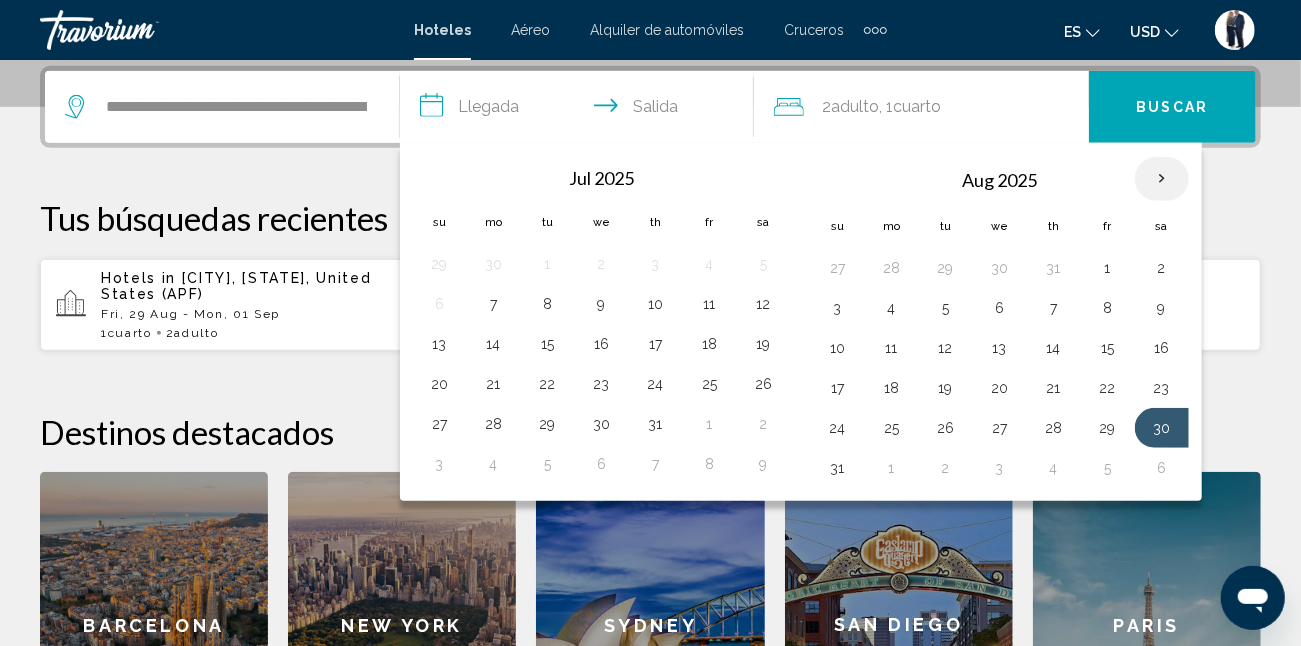 click at bounding box center (1162, 179) 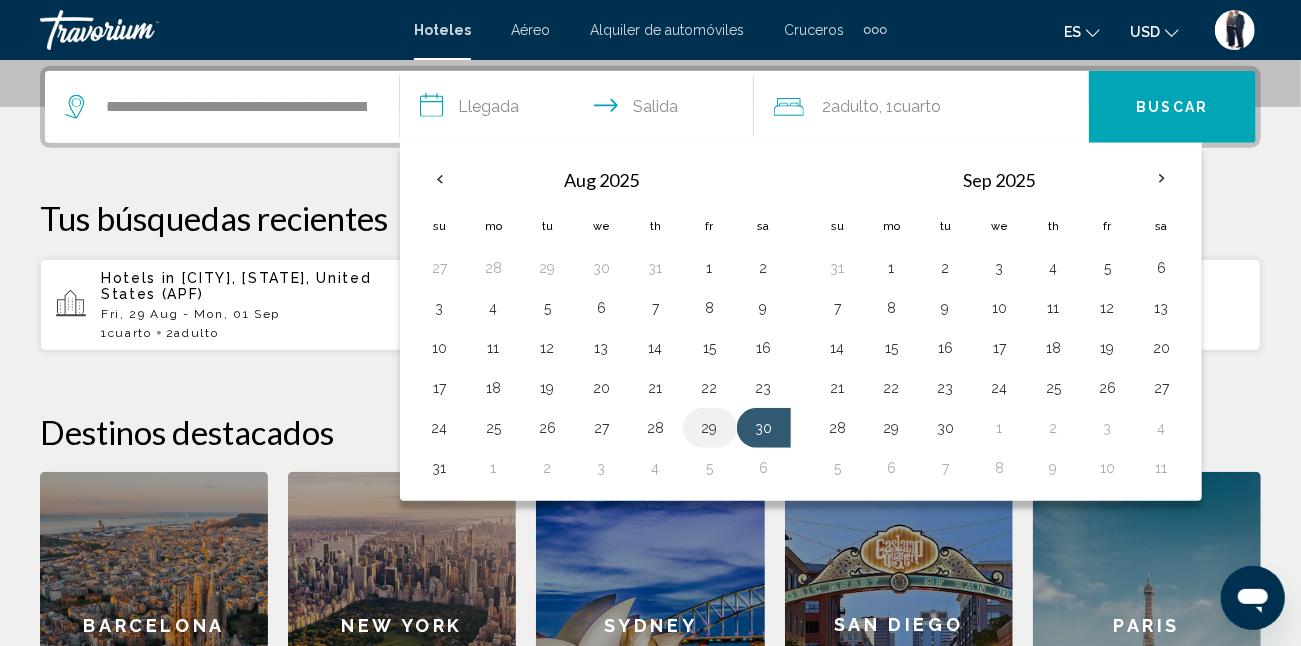click on "29" at bounding box center [548, 268] 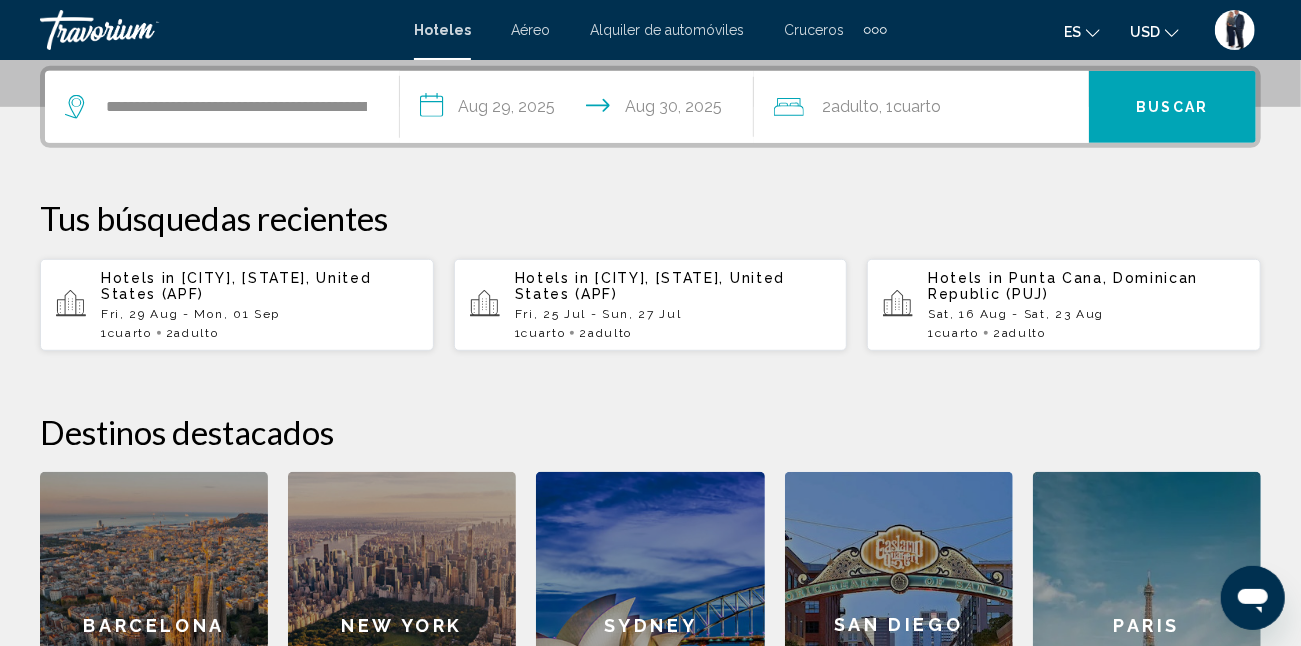 click on "**********" at bounding box center (581, 110) 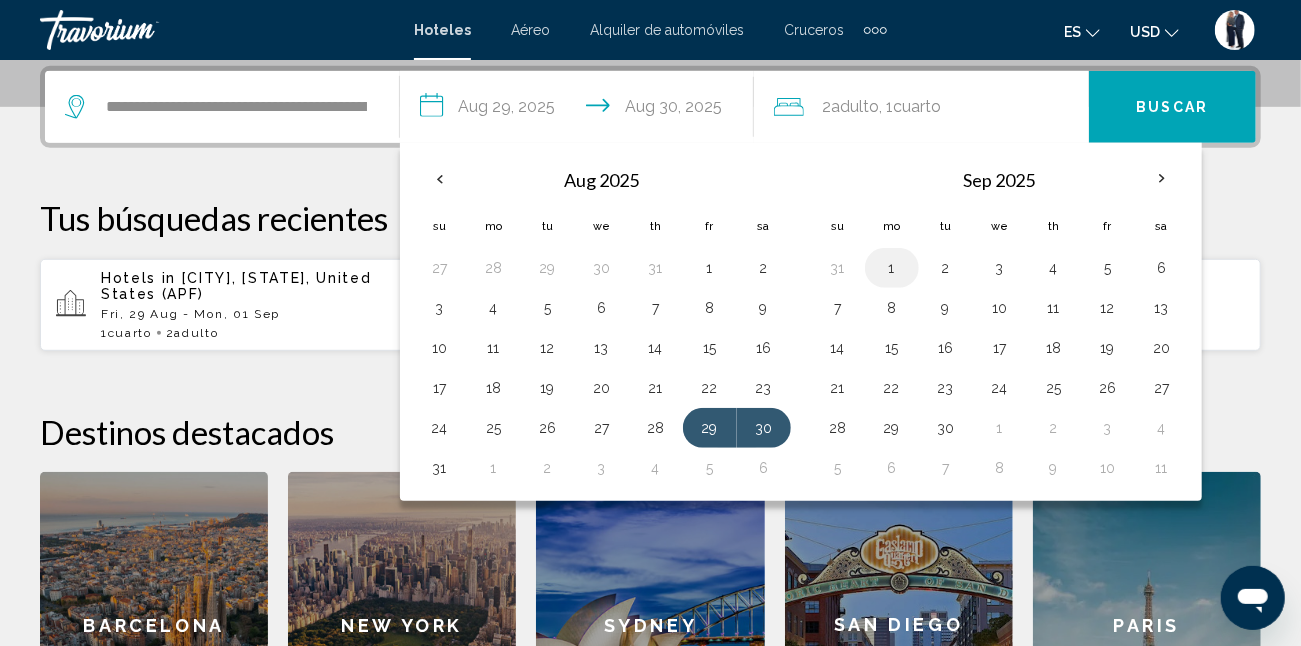 click on "1" at bounding box center [892, 268] 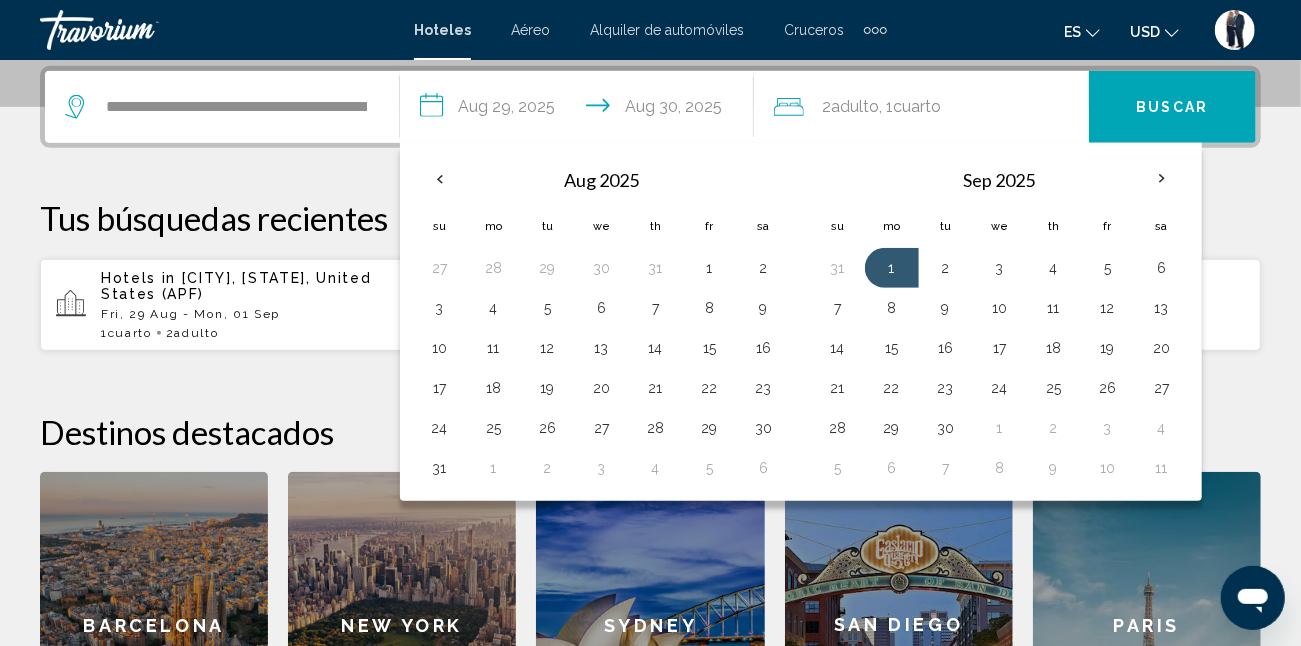 click on "**********" at bounding box center (581, 110) 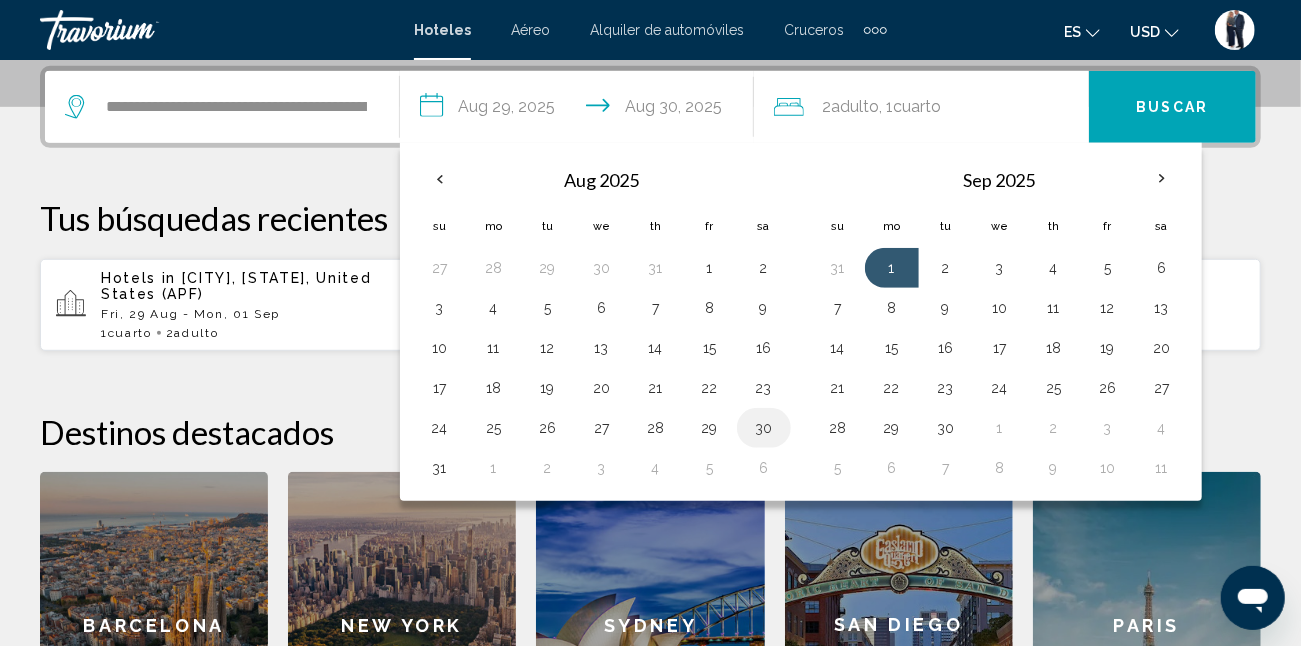 click on "30" at bounding box center (764, 428) 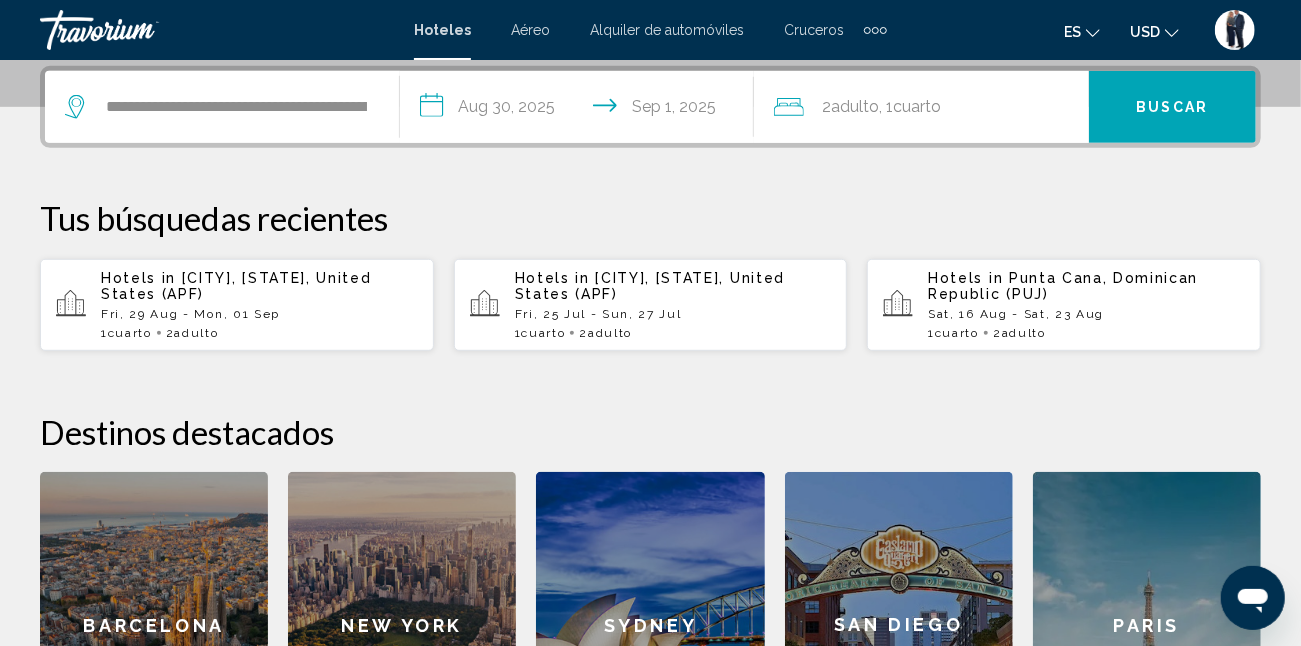 click on "**********" at bounding box center (581, 110) 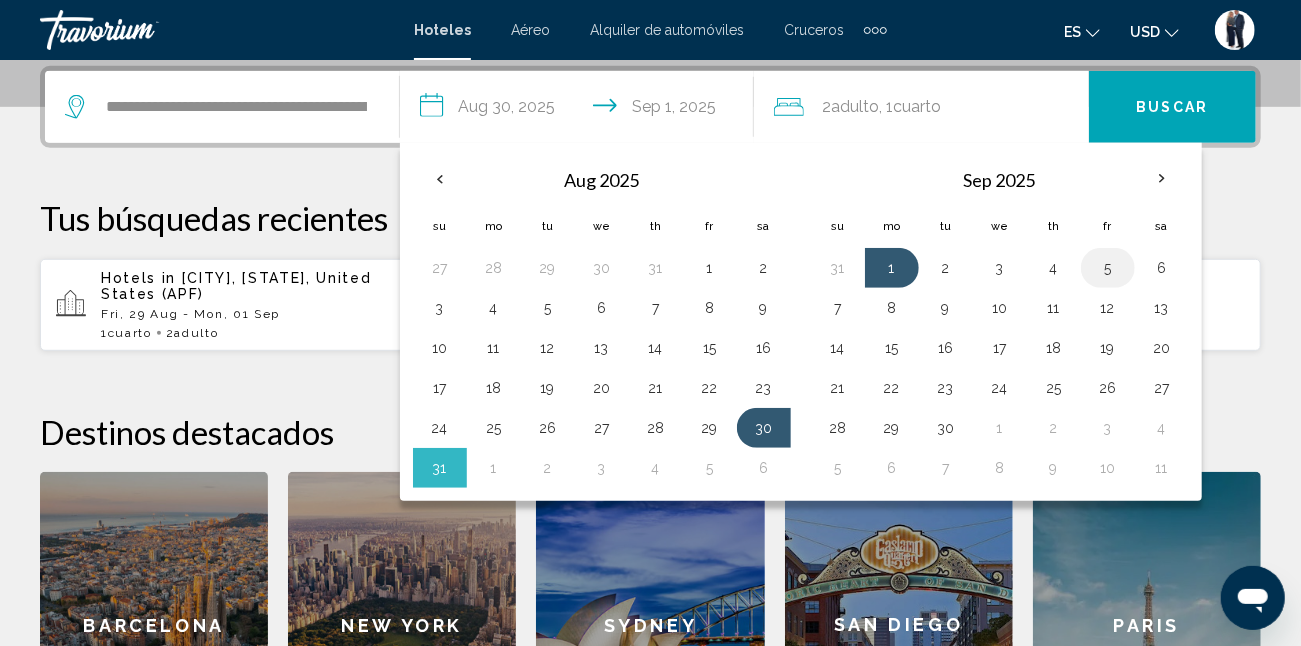 click on "5" at bounding box center [1108, 268] 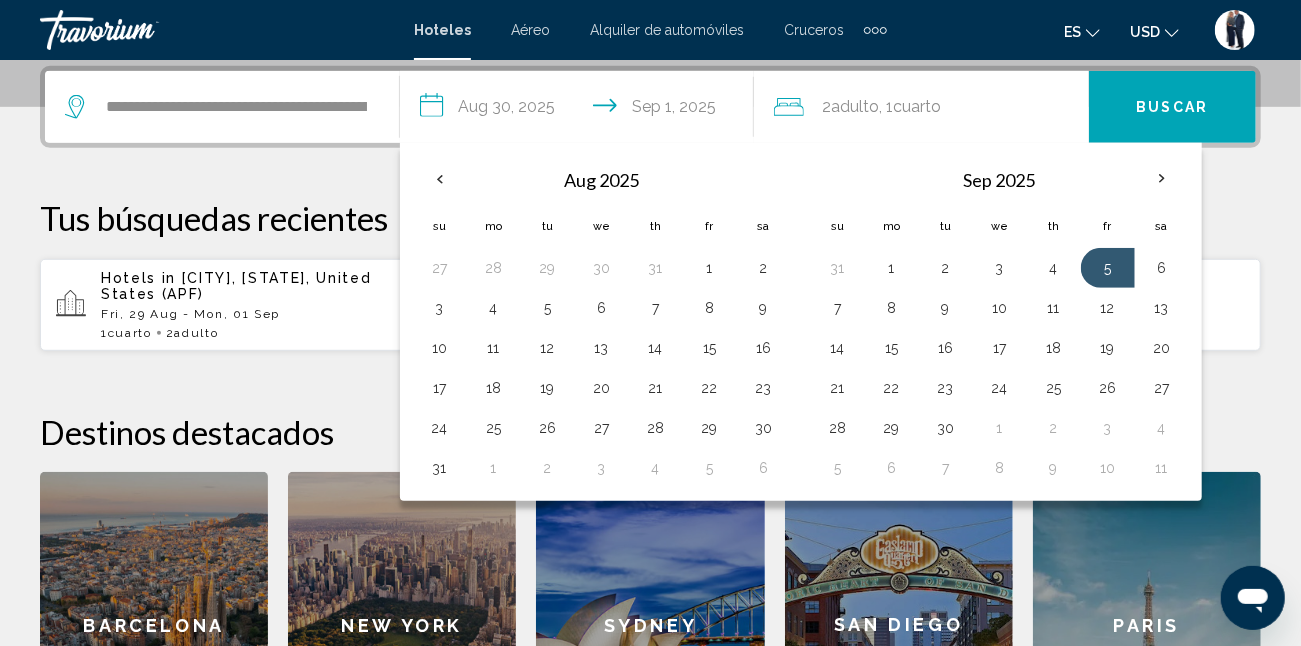 click on "Buscar" at bounding box center [1173, 108] 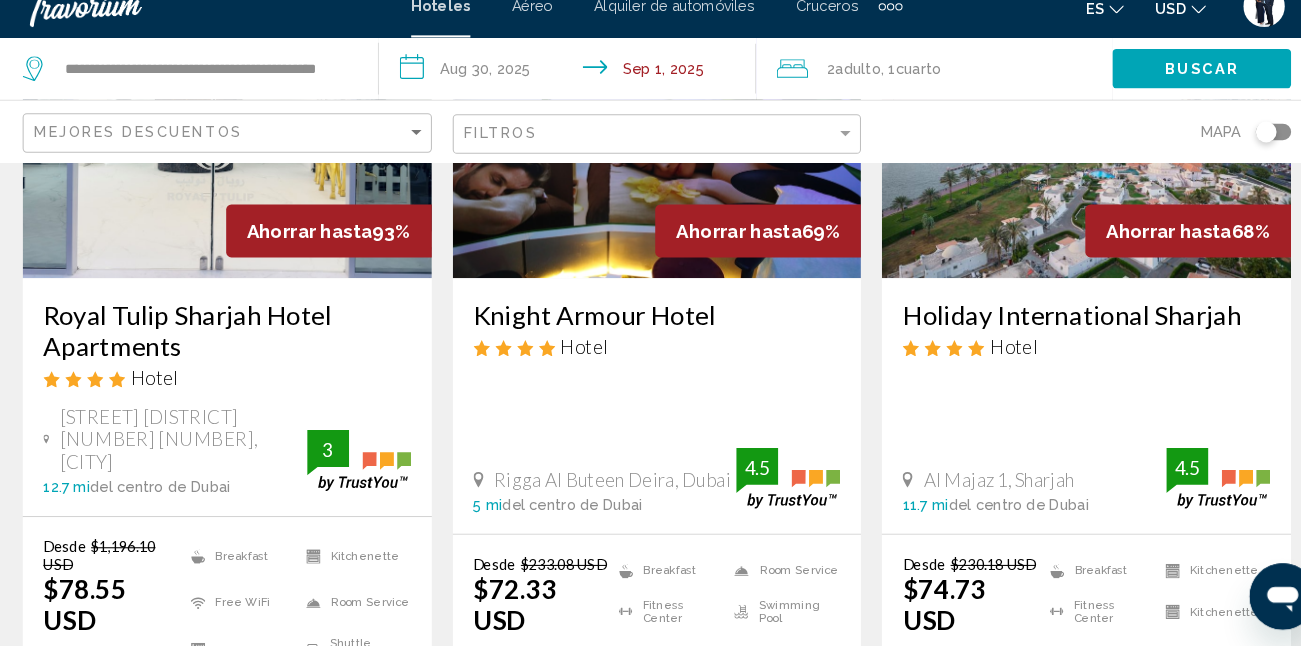 scroll, scrollTop: 279, scrollLeft: 0, axis: vertical 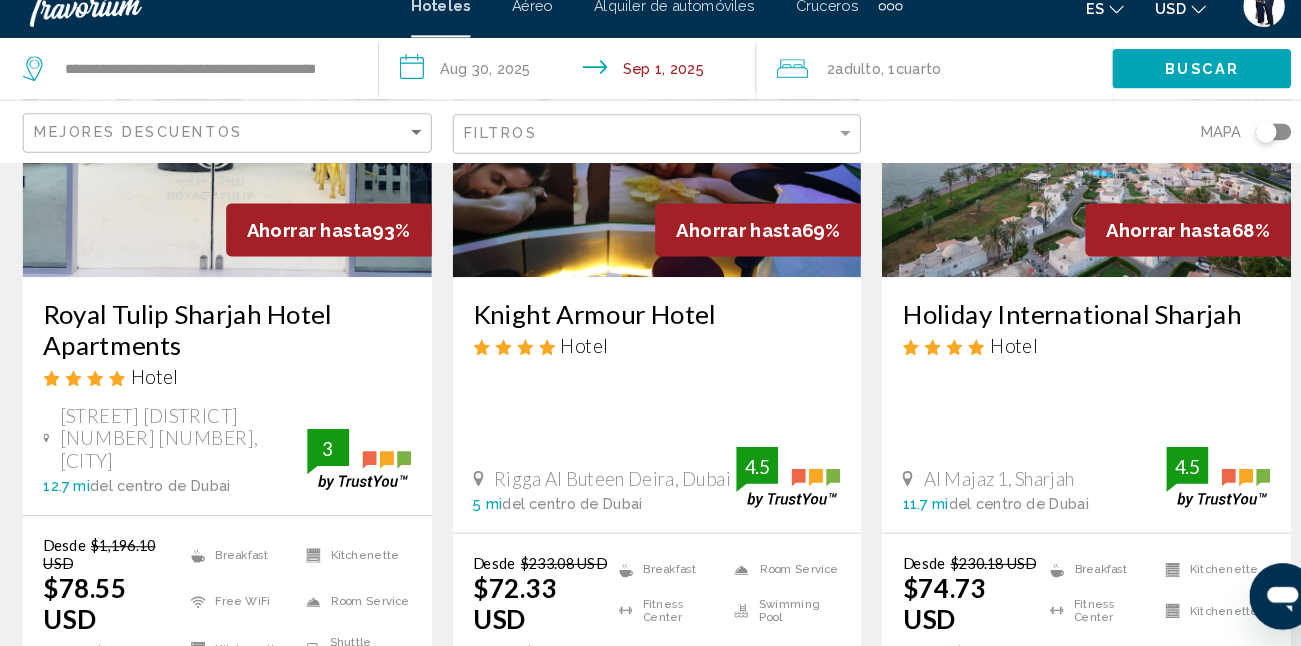 click on "**********" at bounding box center (568, 93) 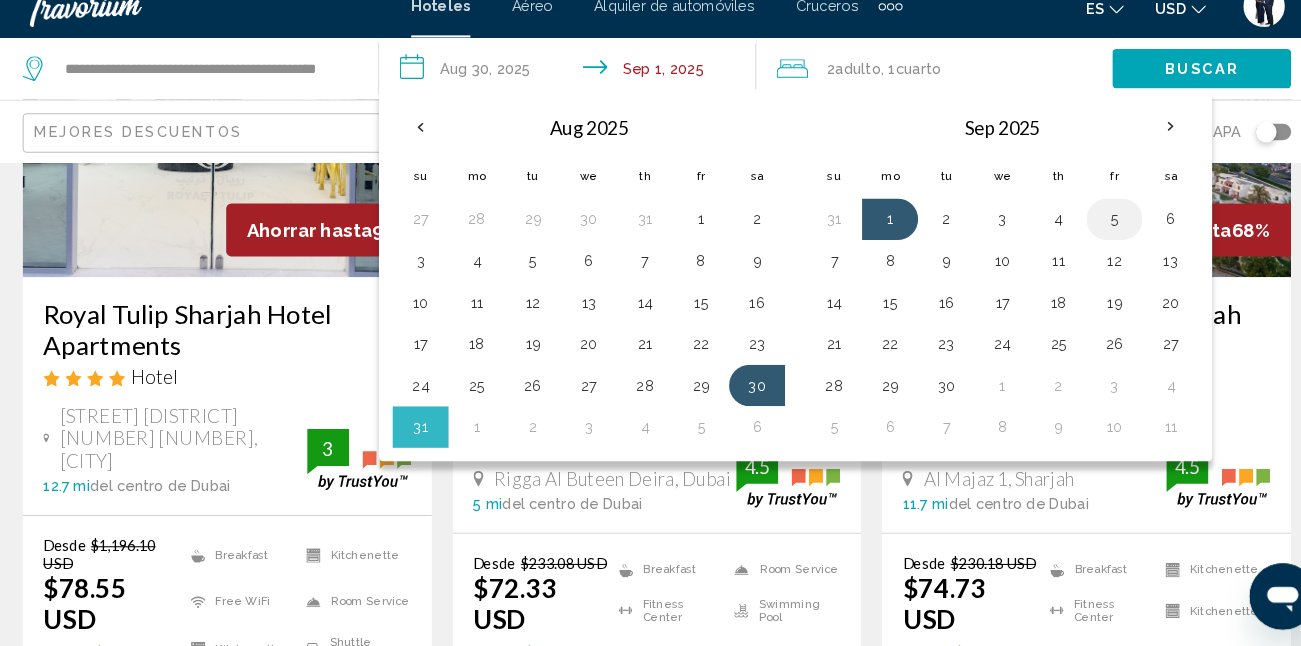 click on "5" at bounding box center (1091, 235) 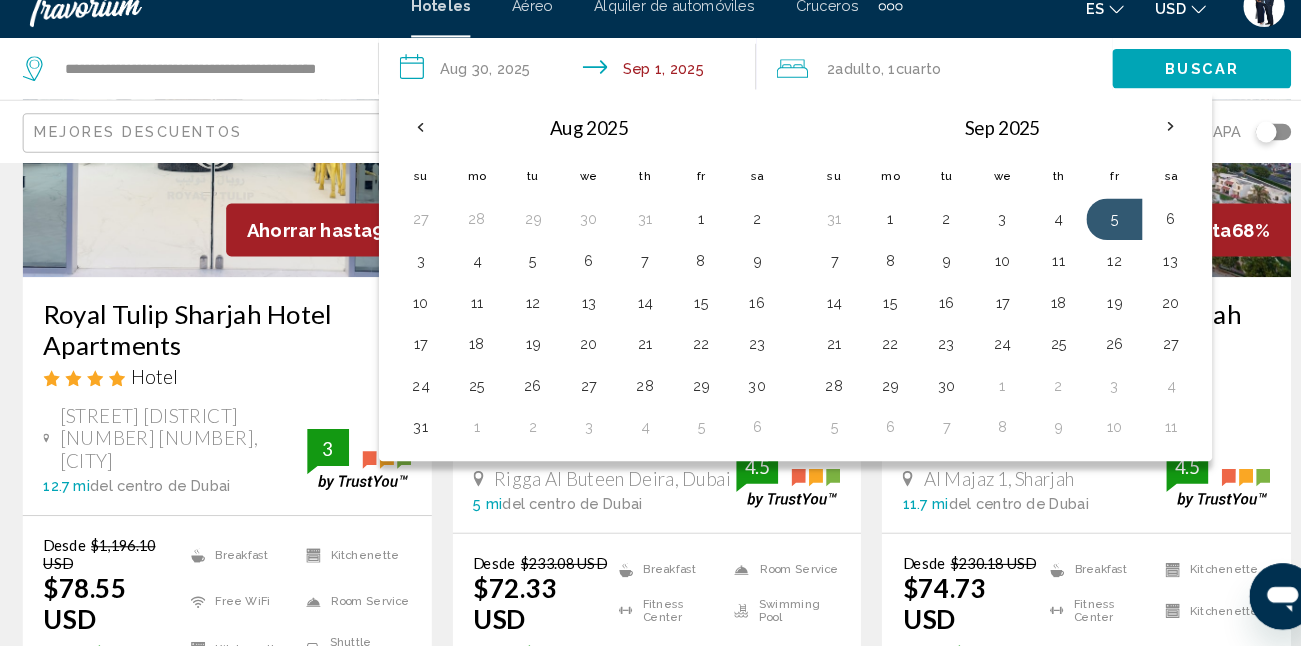click on "**********" at bounding box center [568, 93] 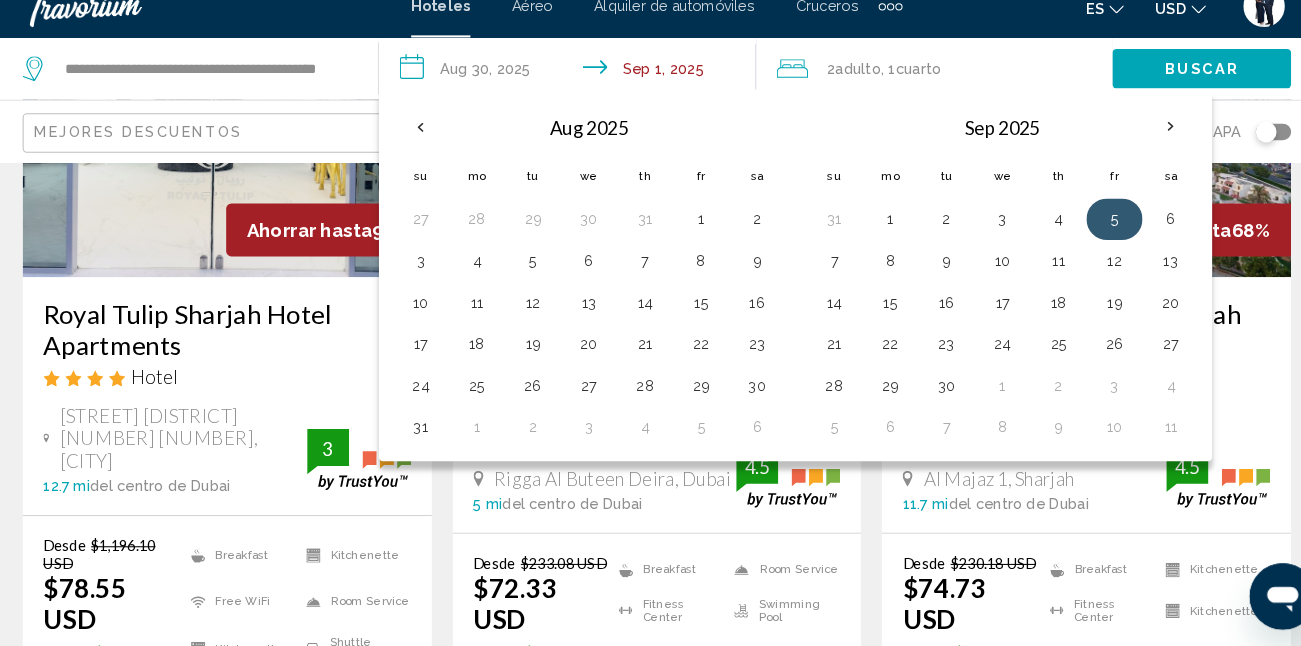 click on "5" at bounding box center [1091, 235] 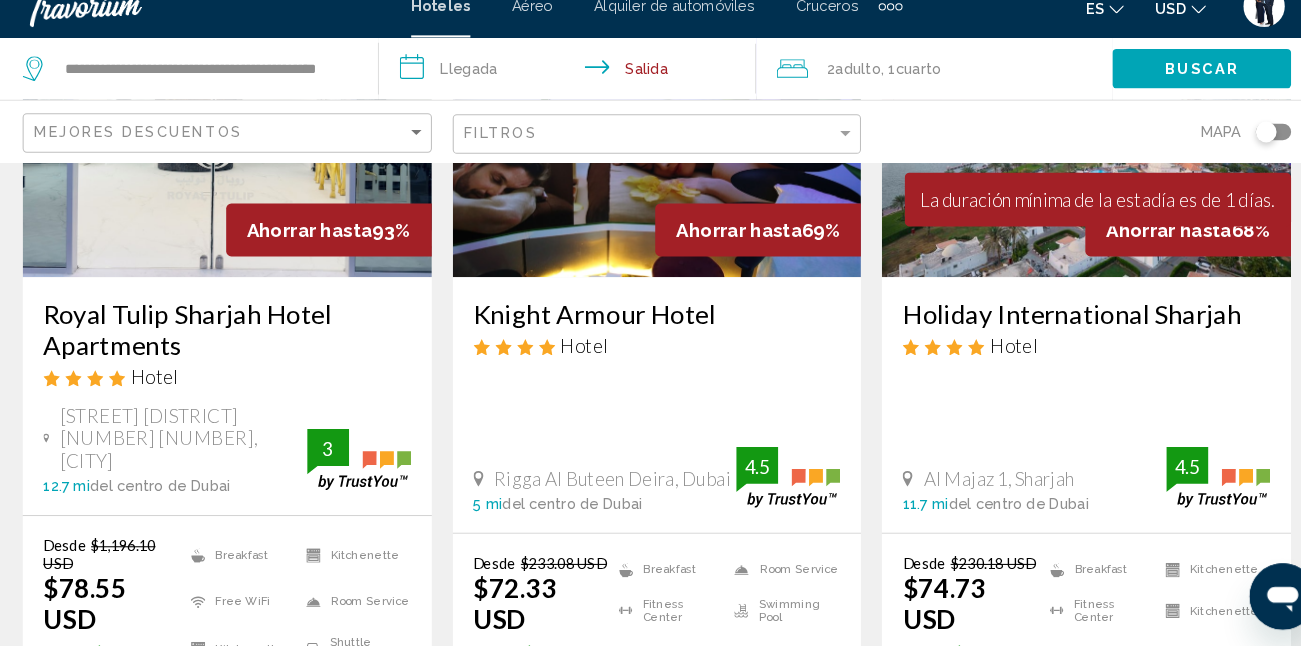 click on "**********" at bounding box center [568, 93] 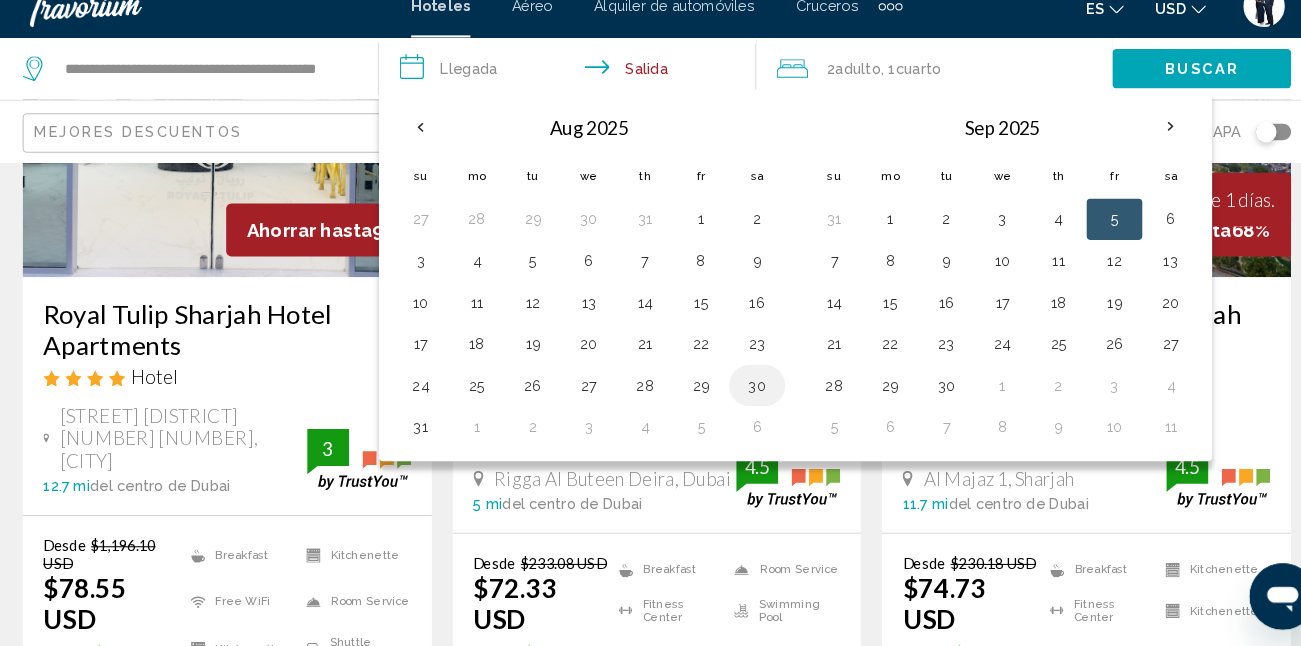 click on "30" at bounding box center [747, 395] 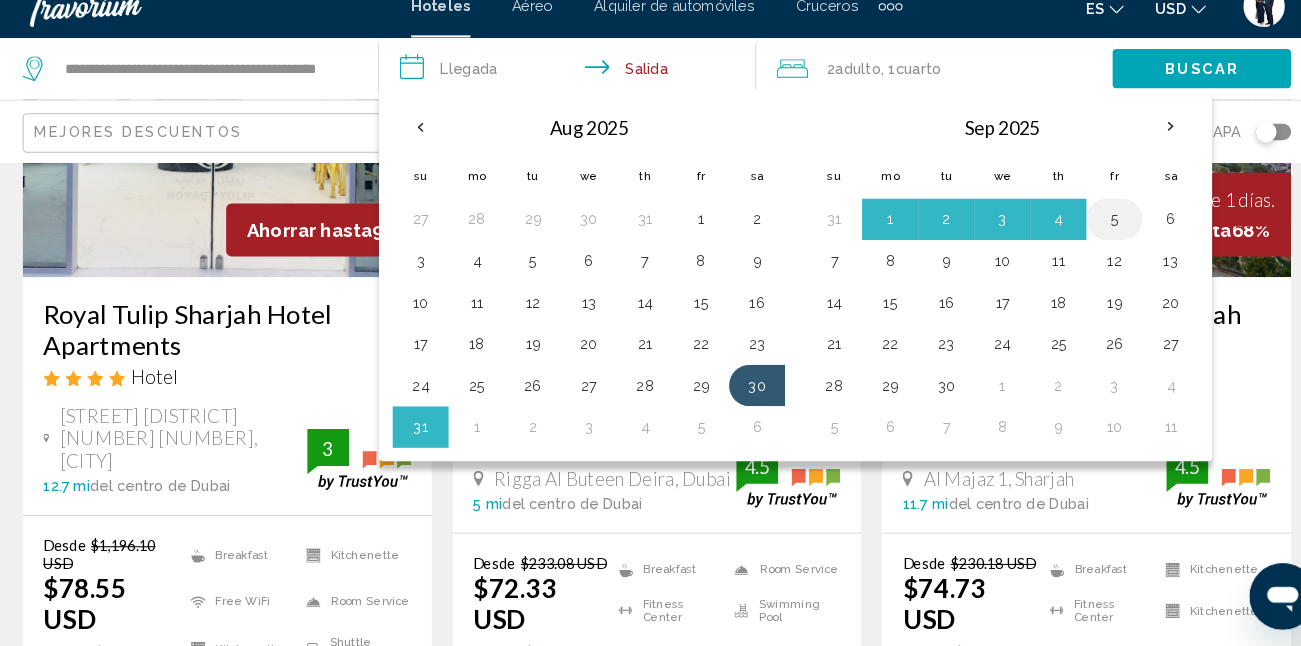 click on "5" at bounding box center [1091, 235] 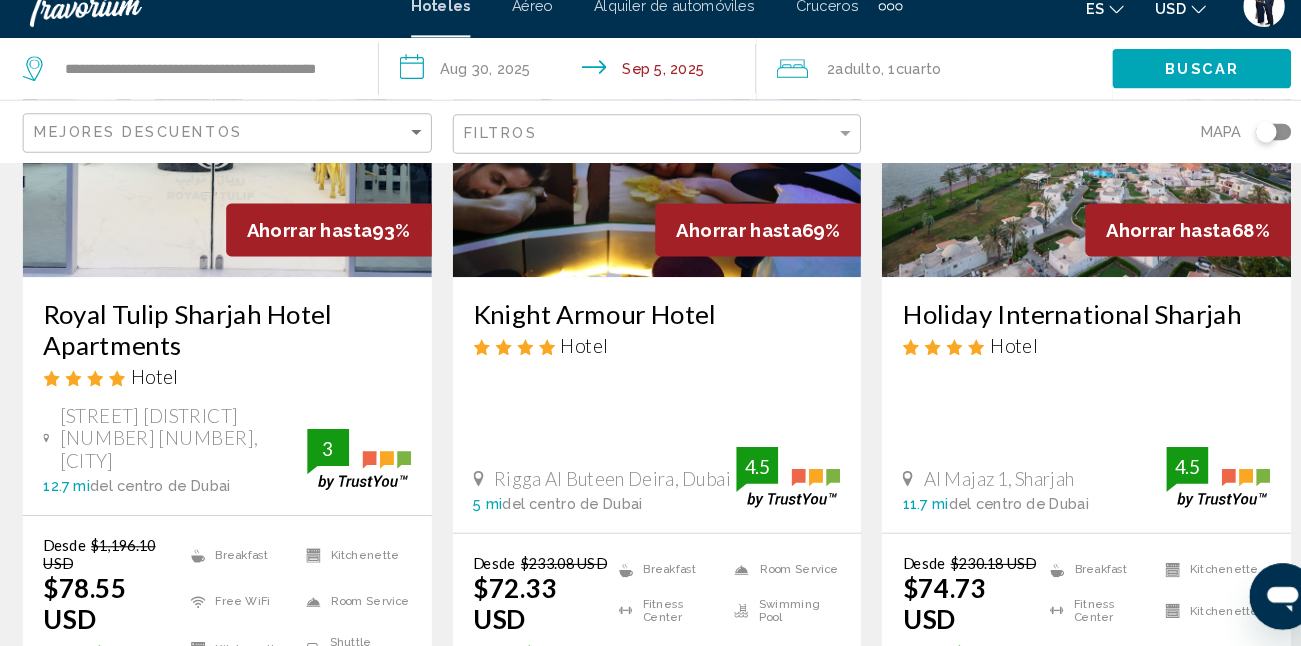 click on "Buscar" at bounding box center [1175, 89] 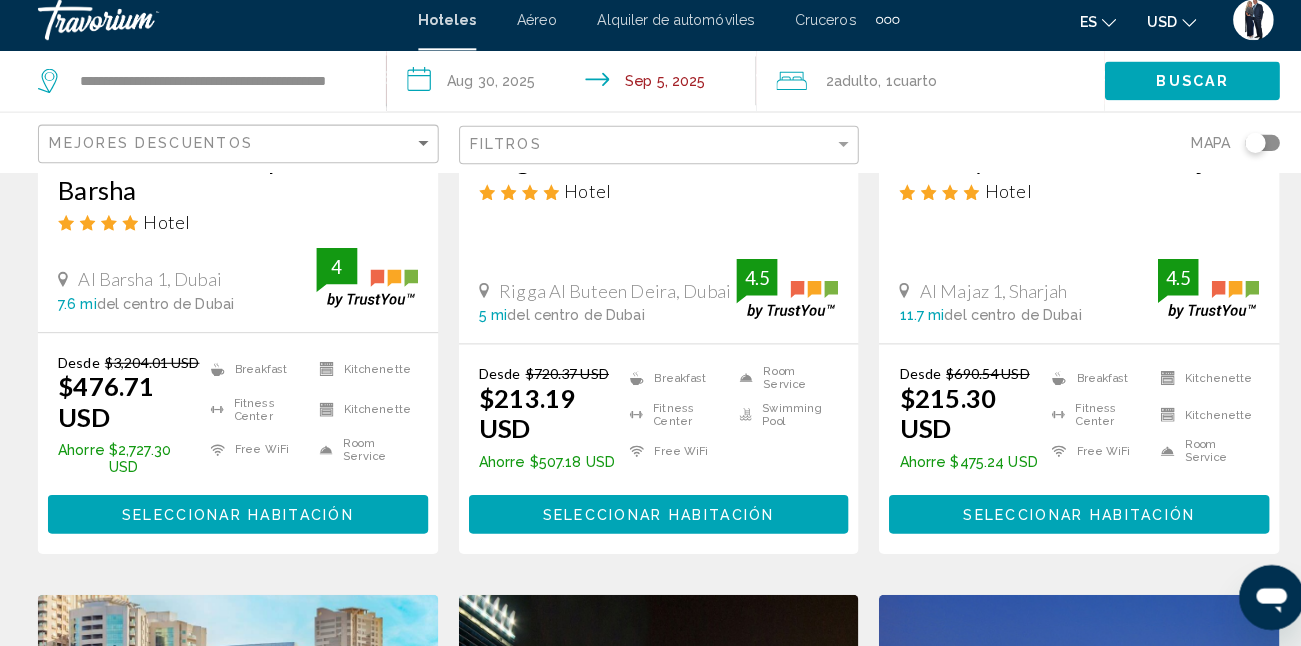 scroll, scrollTop: 438, scrollLeft: 0, axis: vertical 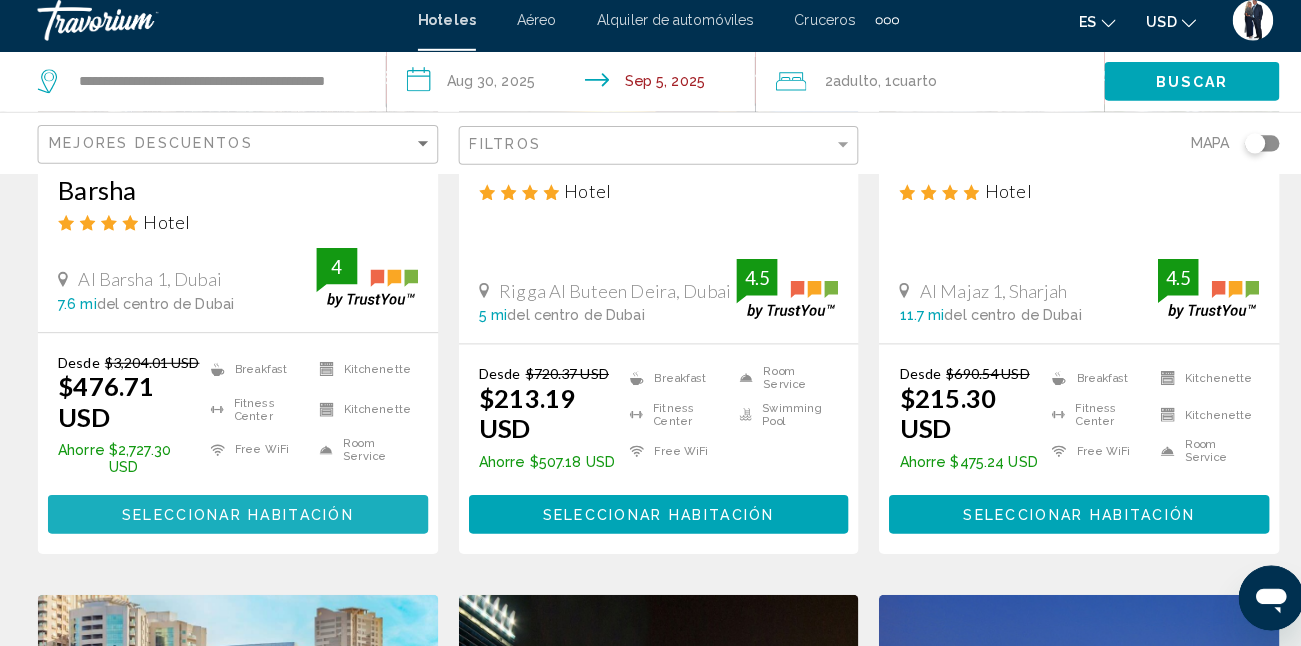 click on "Seleccionar habitación" at bounding box center [237, 517] 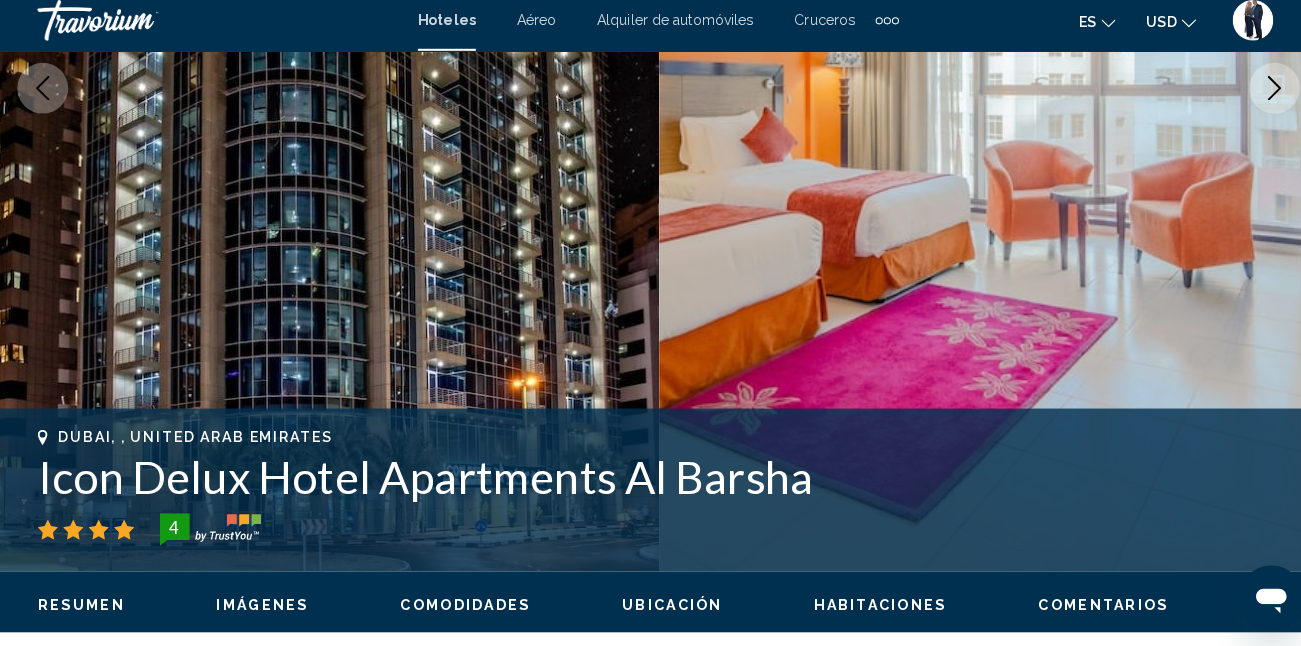 scroll, scrollTop: 205, scrollLeft: 0, axis: vertical 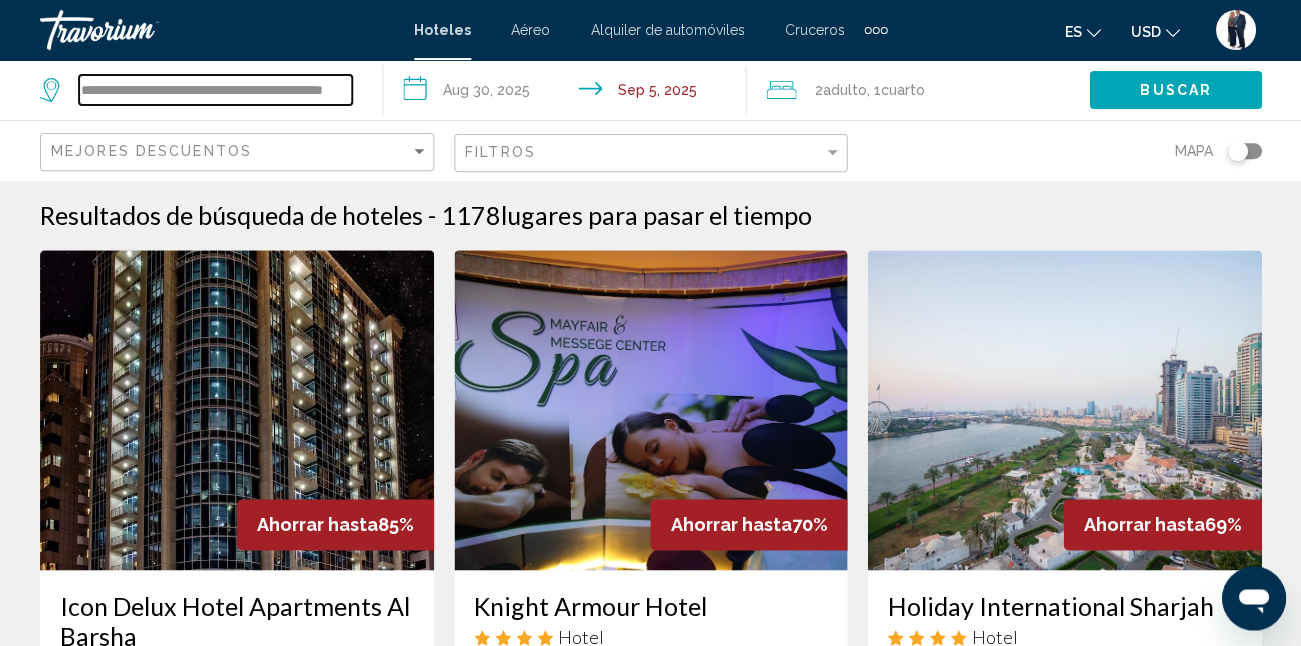 click on "**********" at bounding box center [215, 90] 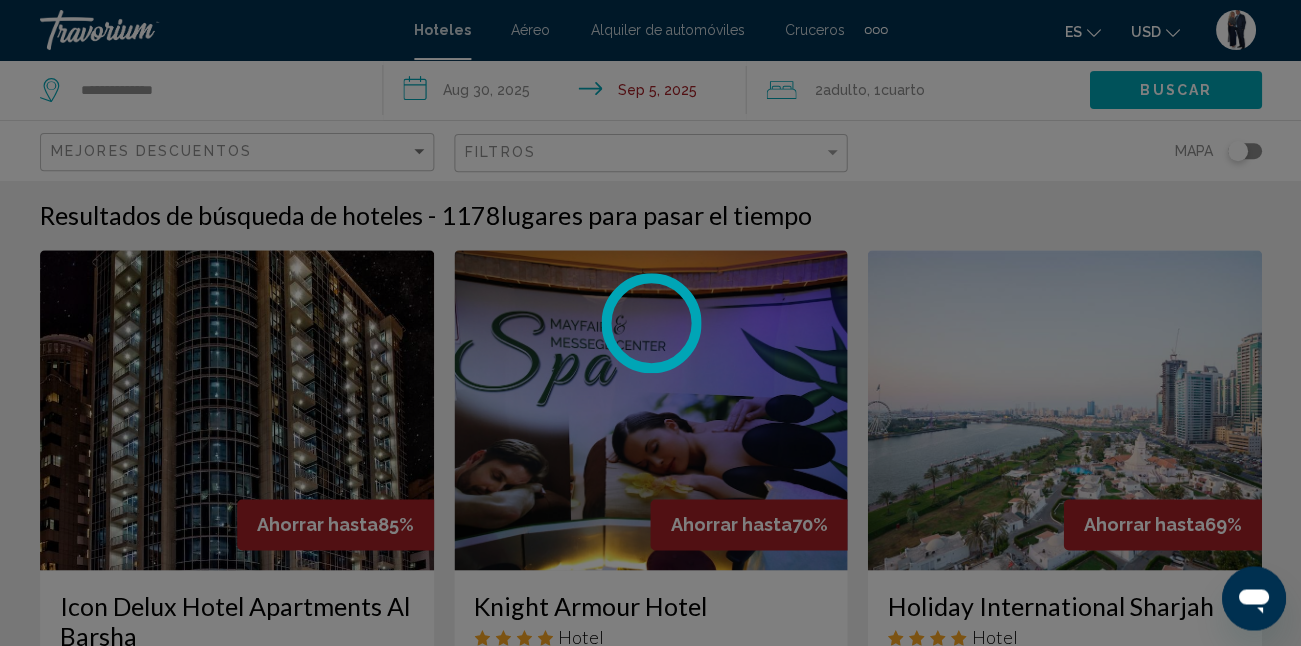 click at bounding box center [650, 323] 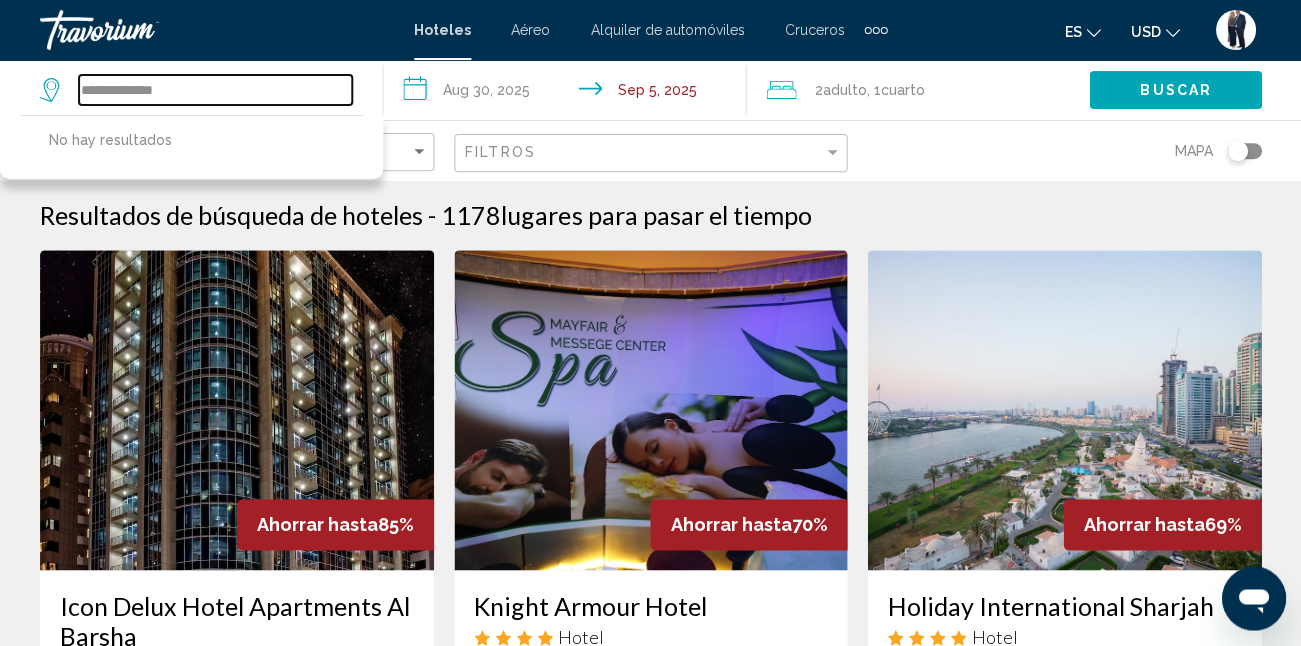 click on "**********" at bounding box center [215, 90] 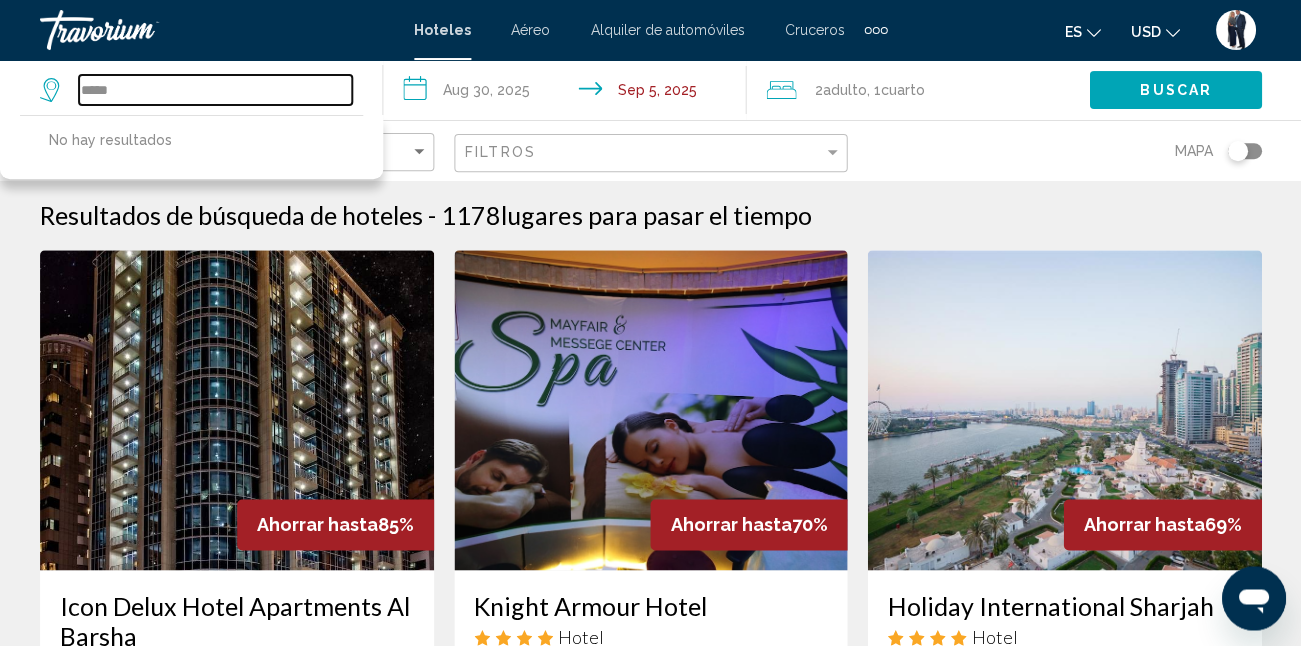 type on "****" 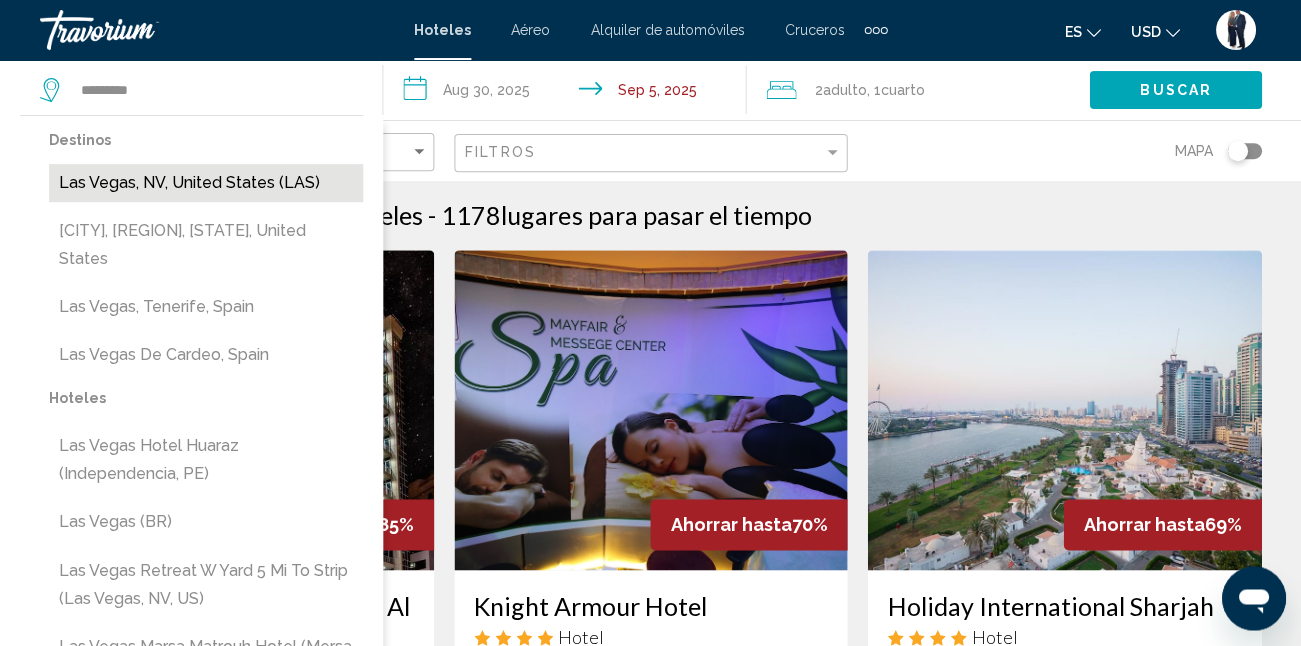 click on "Las Vegas, NV, United States (LAS)" at bounding box center [206, 183] 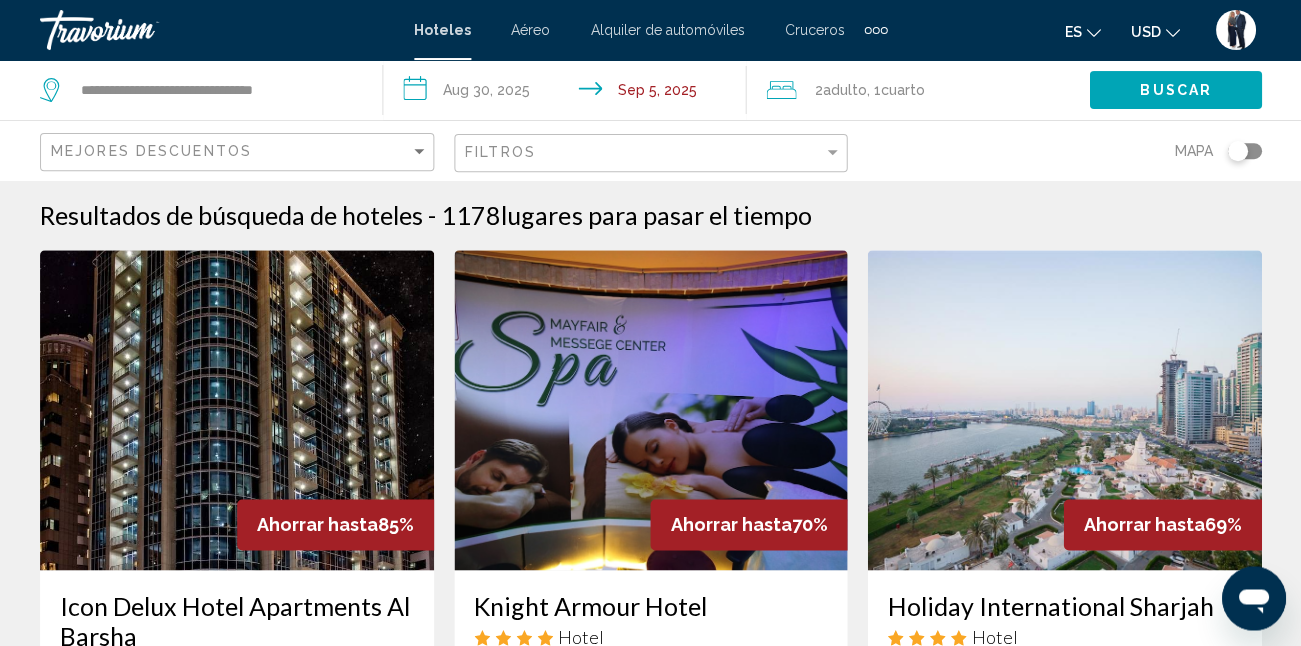 click on "Buscar" at bounding box center [1175, 91] 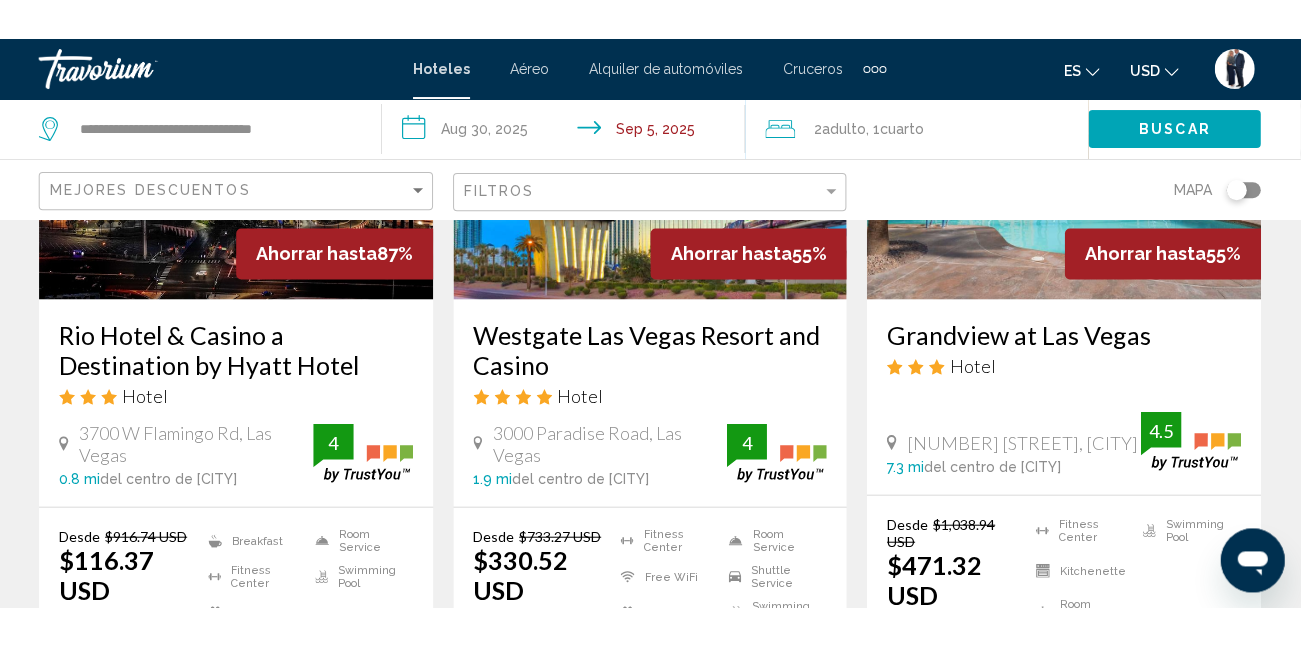 scroll, scrollTop: 310, scrollLeft: 0, axis: vertical 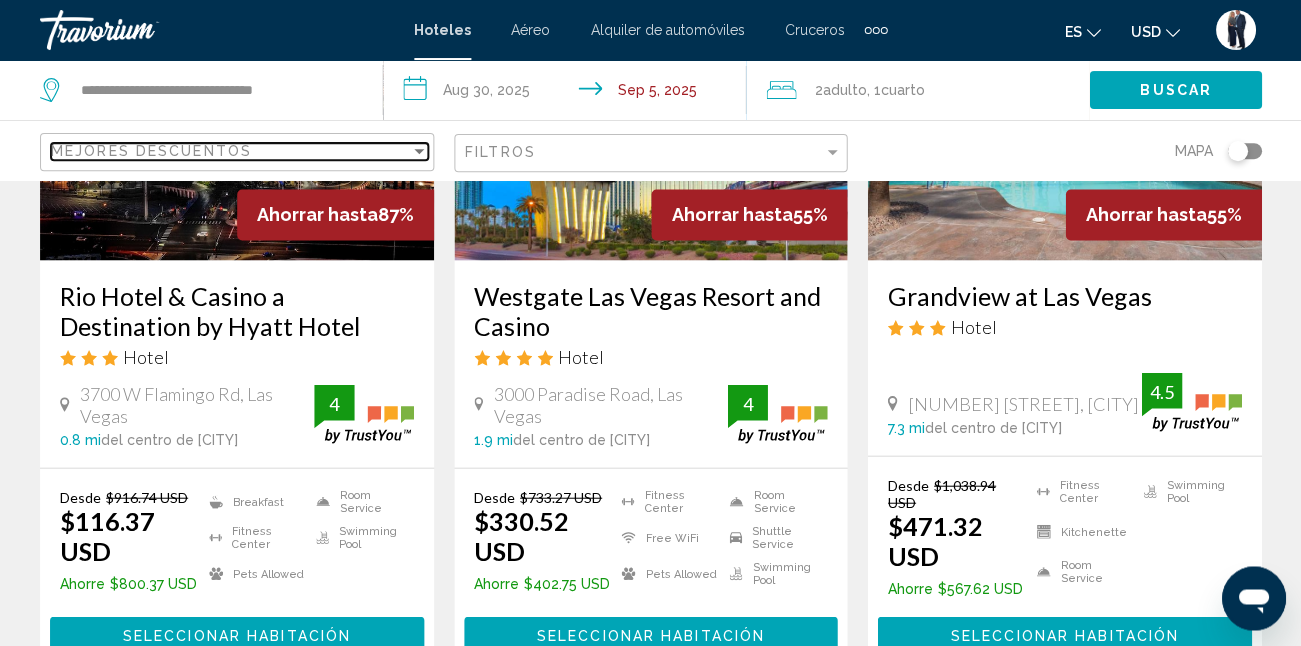 click on "Mejores descuentos" at bounding box center [230, 151] 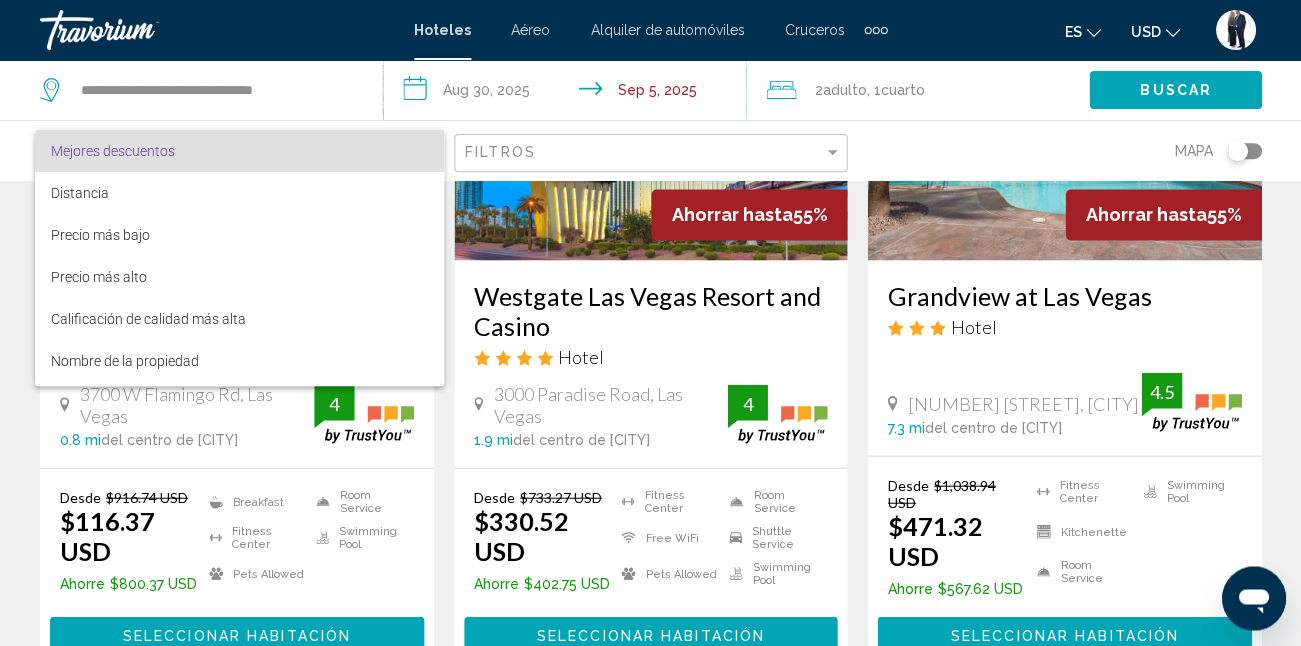click at bounding box center [650, 323] 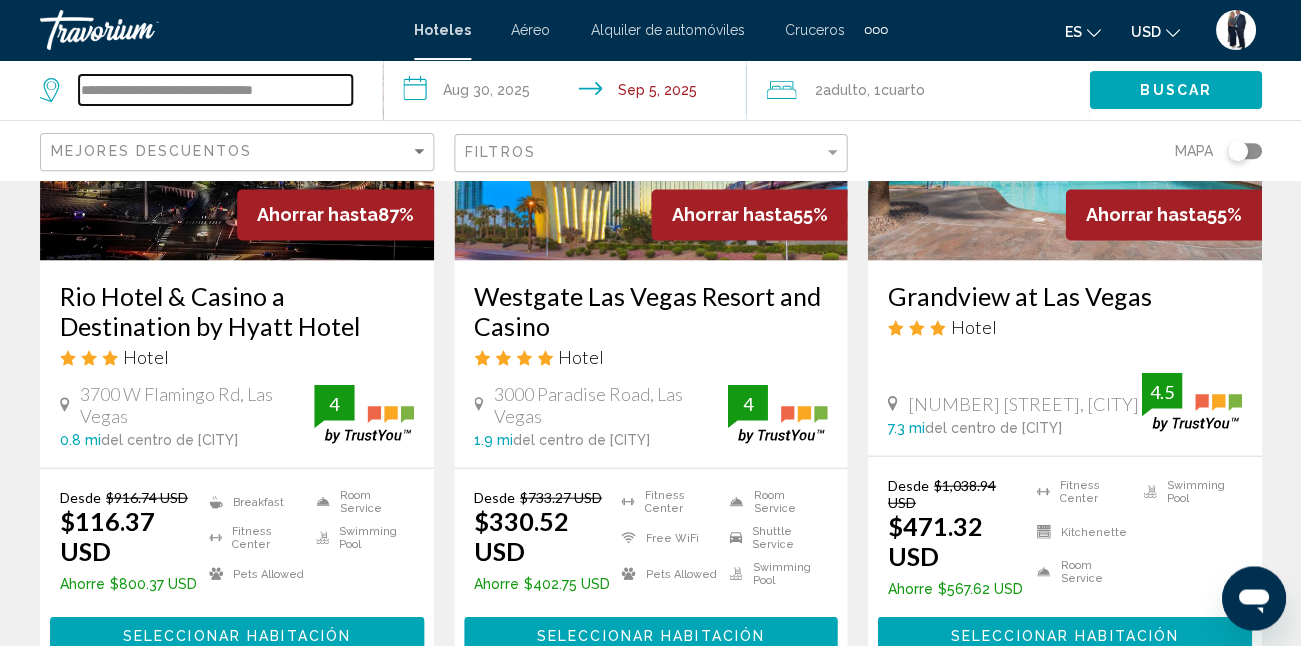 click on "**********" at bounding box center (215, 90) 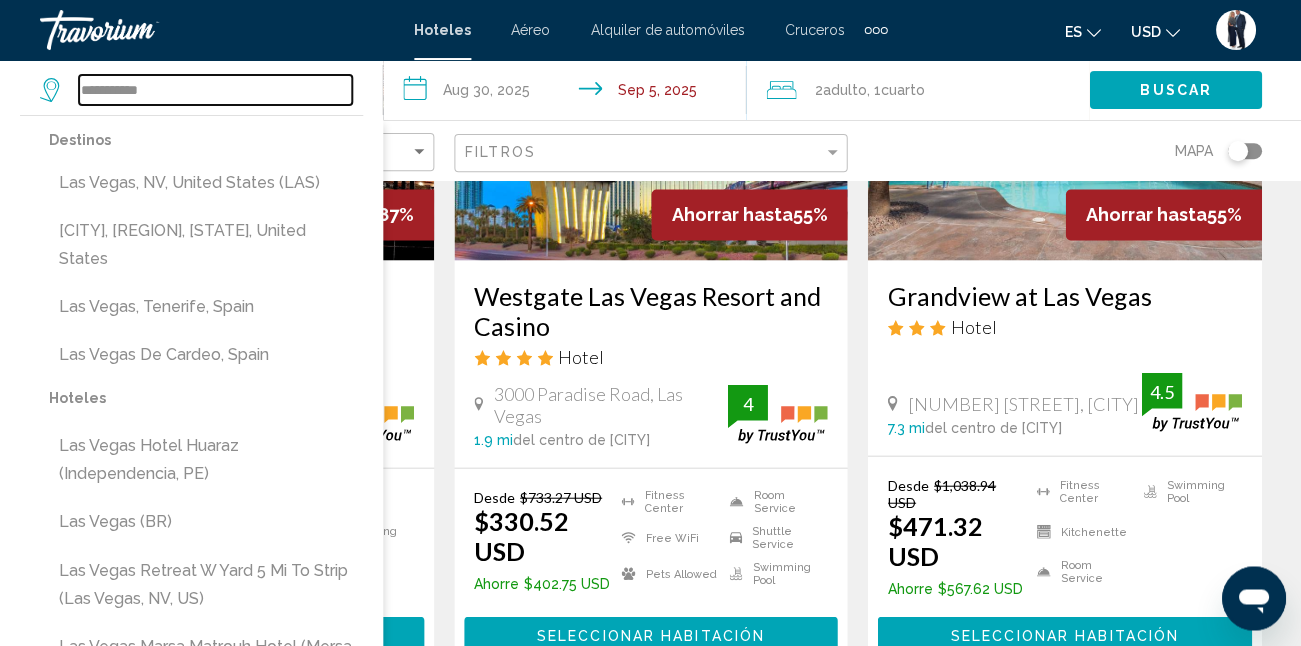 type on "***" 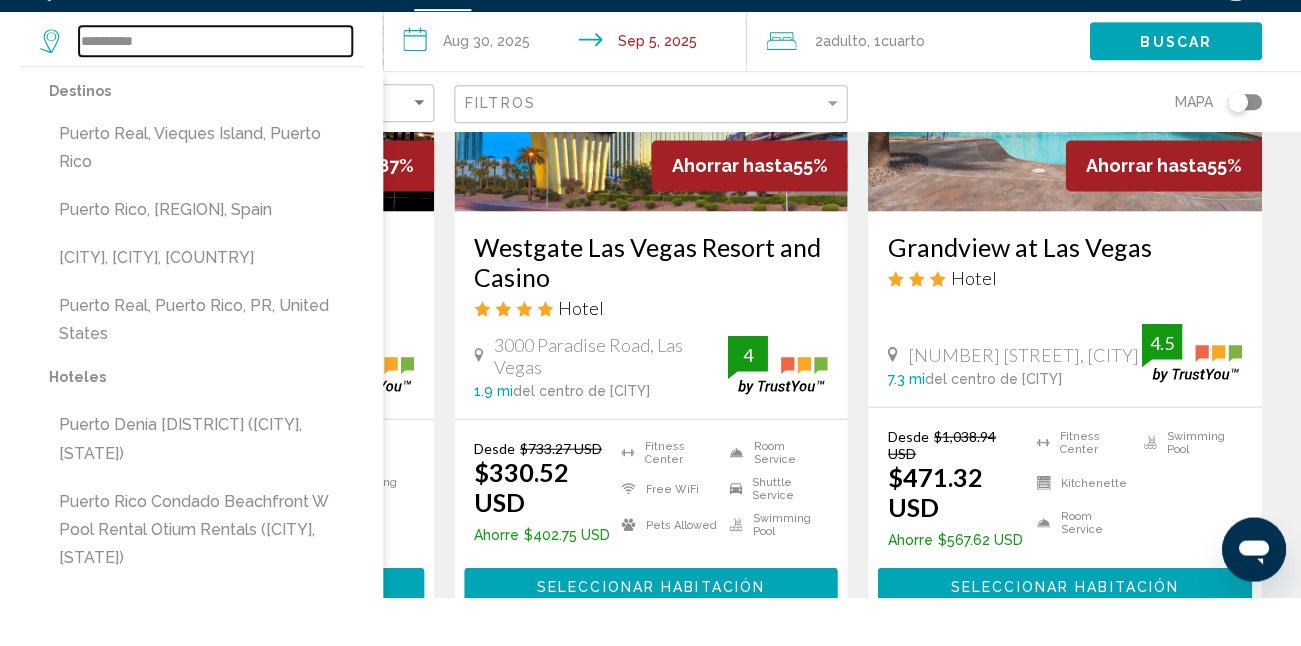 scroll, scrollTop: 310, scrollLeft: 0, axis: vertical 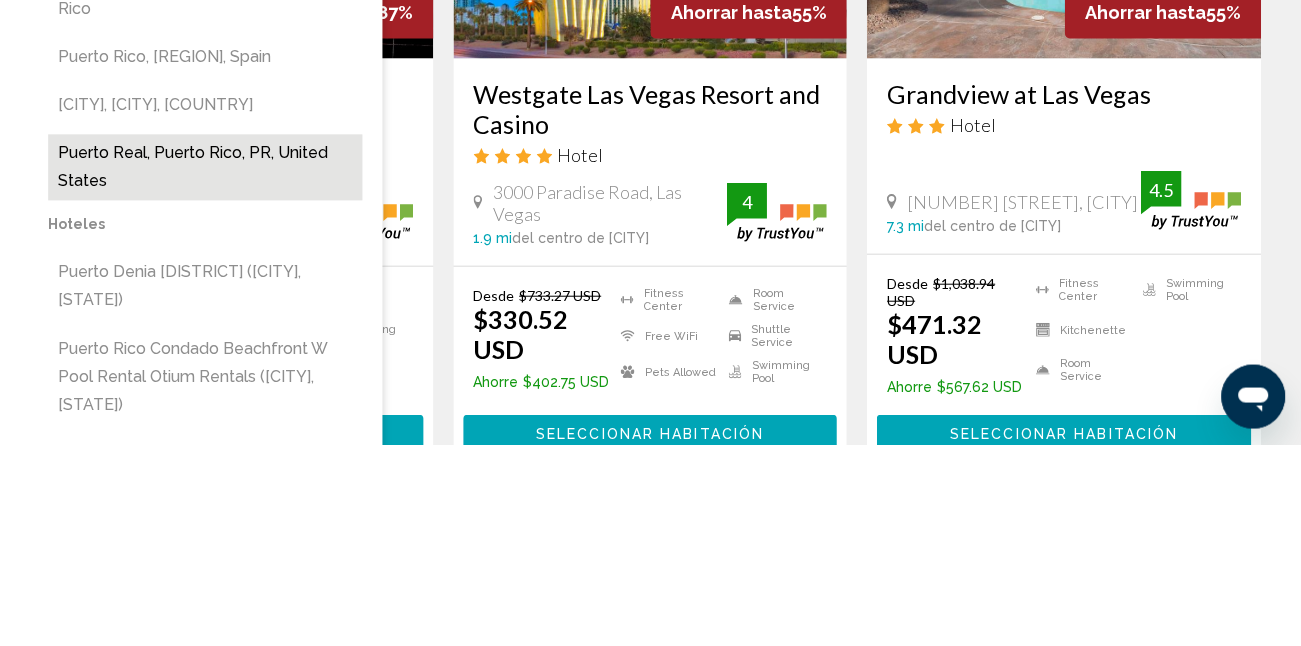 type on "**********" 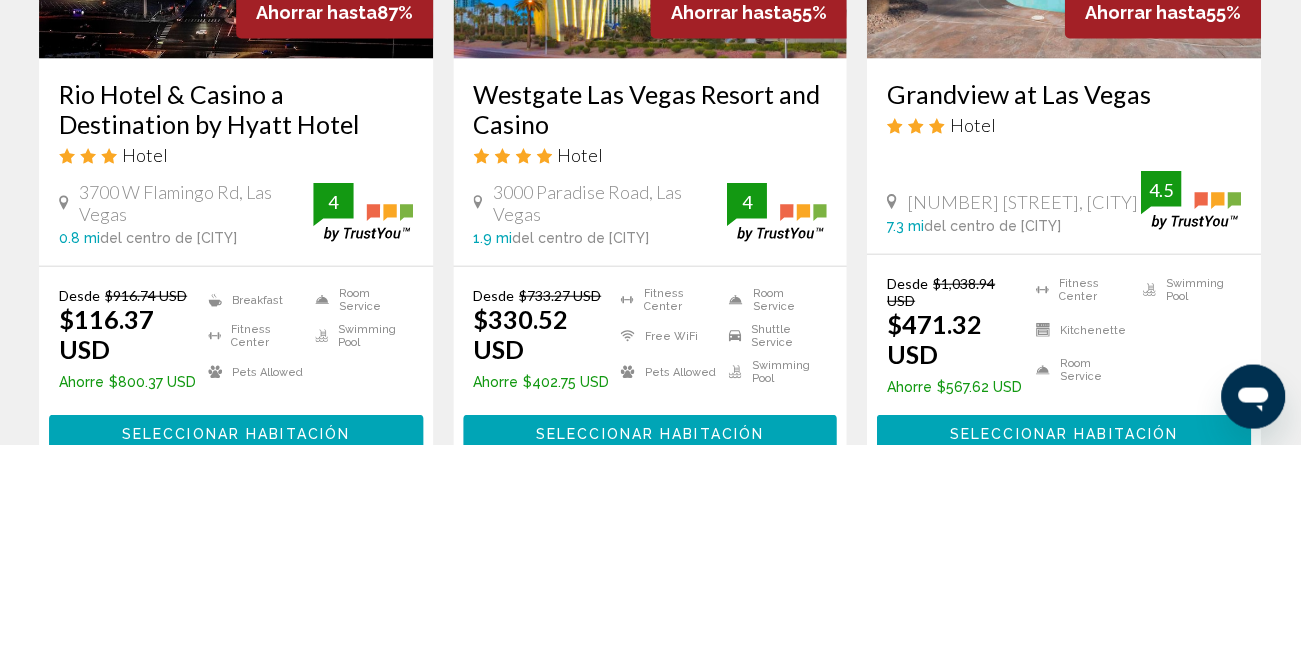 scroll, scrollTop: 310, scrollLeft: 0, axis: vertical 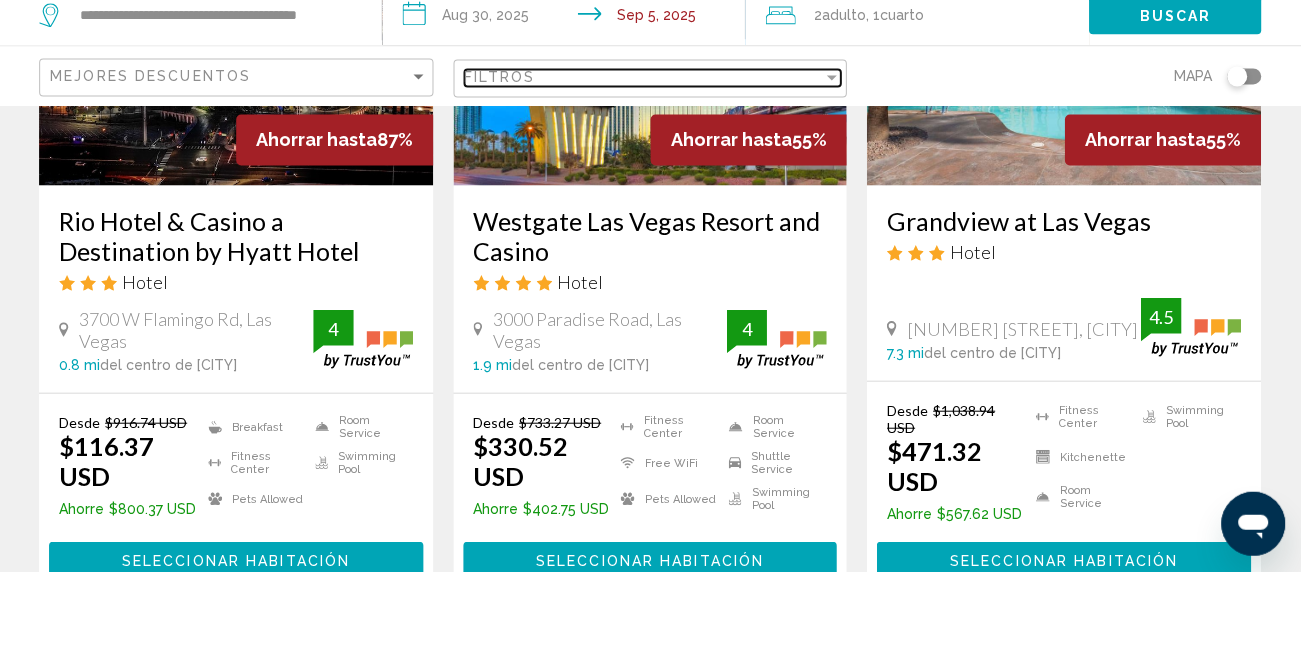 click on "Filtros" at bounding box center [644, 152] 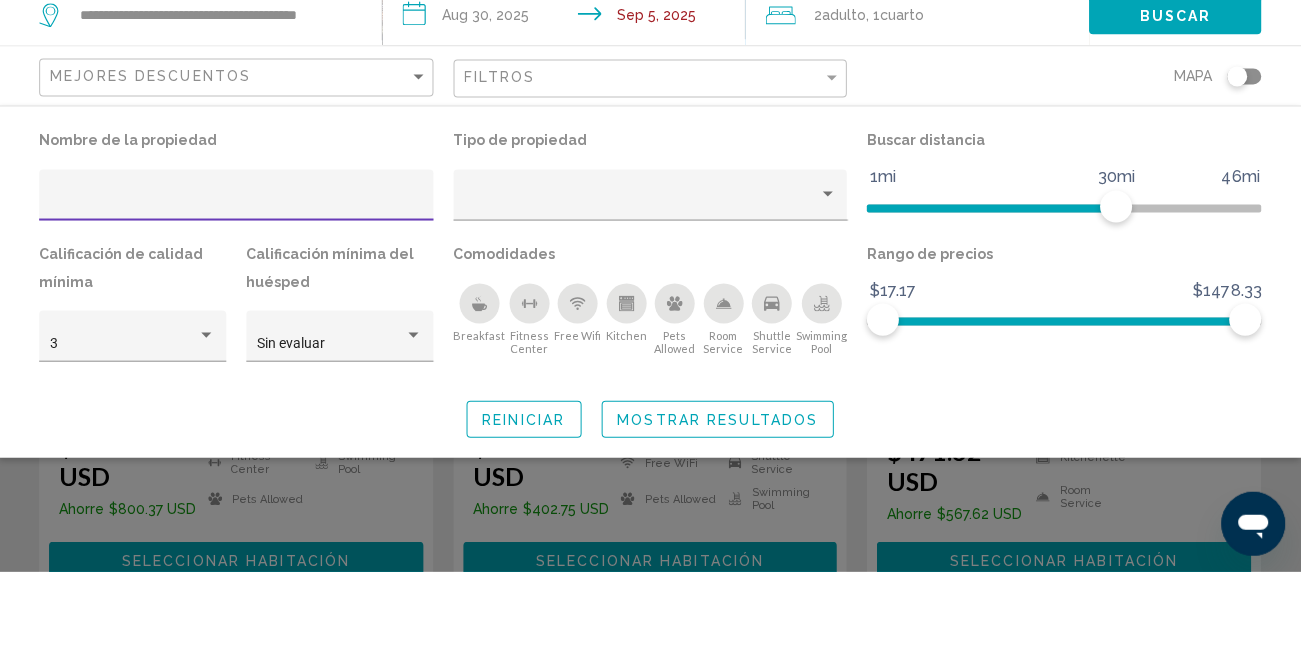 click on "**********" at bounding box center [568, 93] 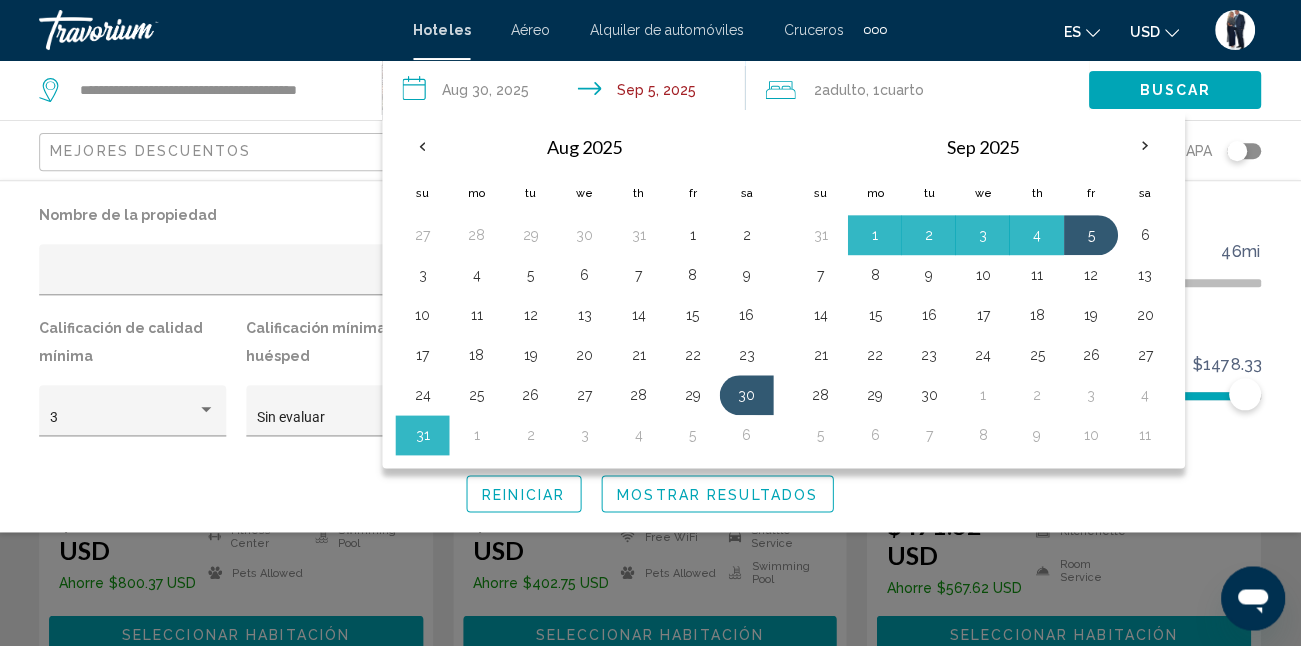 click on "**********" at bounding box center (568, 93) 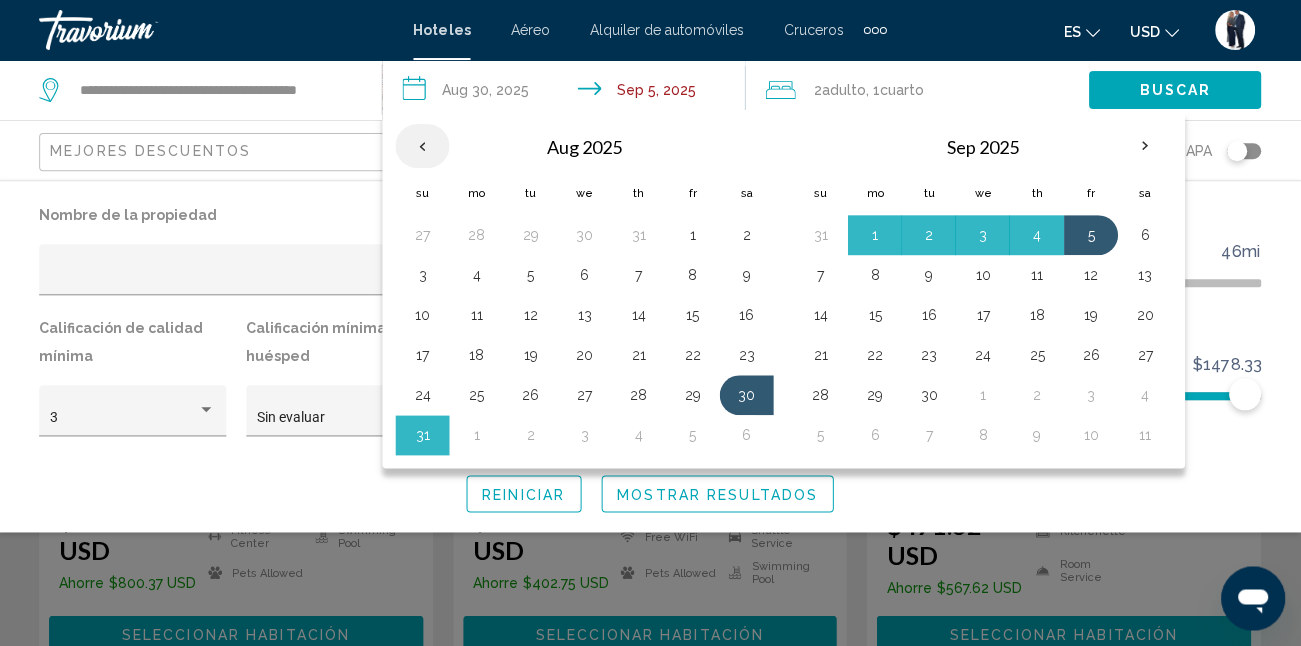 click at bounding box center (423, 146) 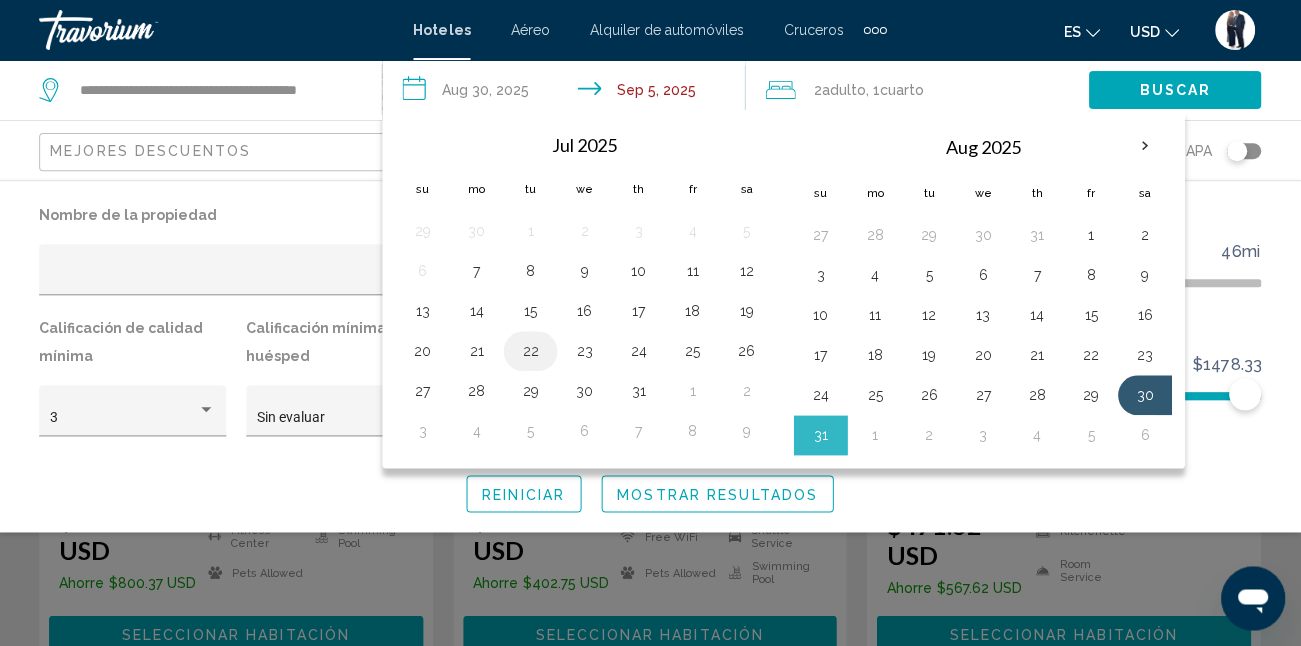 click on "22" at bounding box center (531, 351) 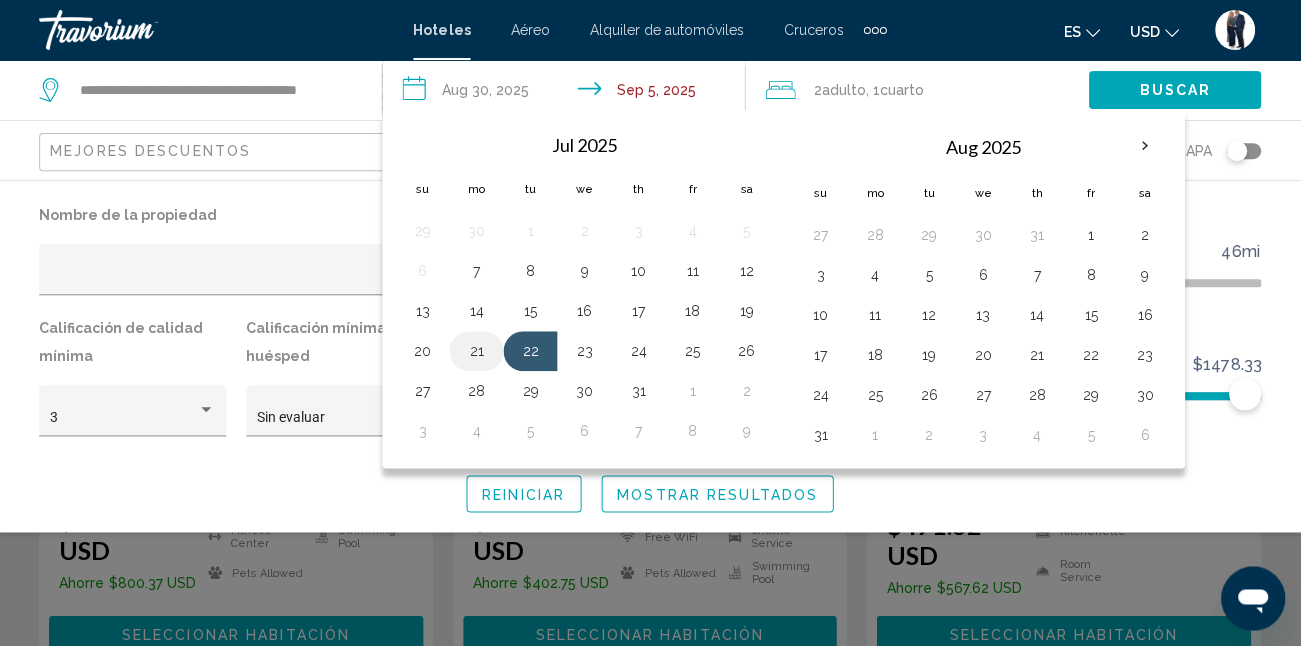 click on "21" at bounding box center (477, 351) 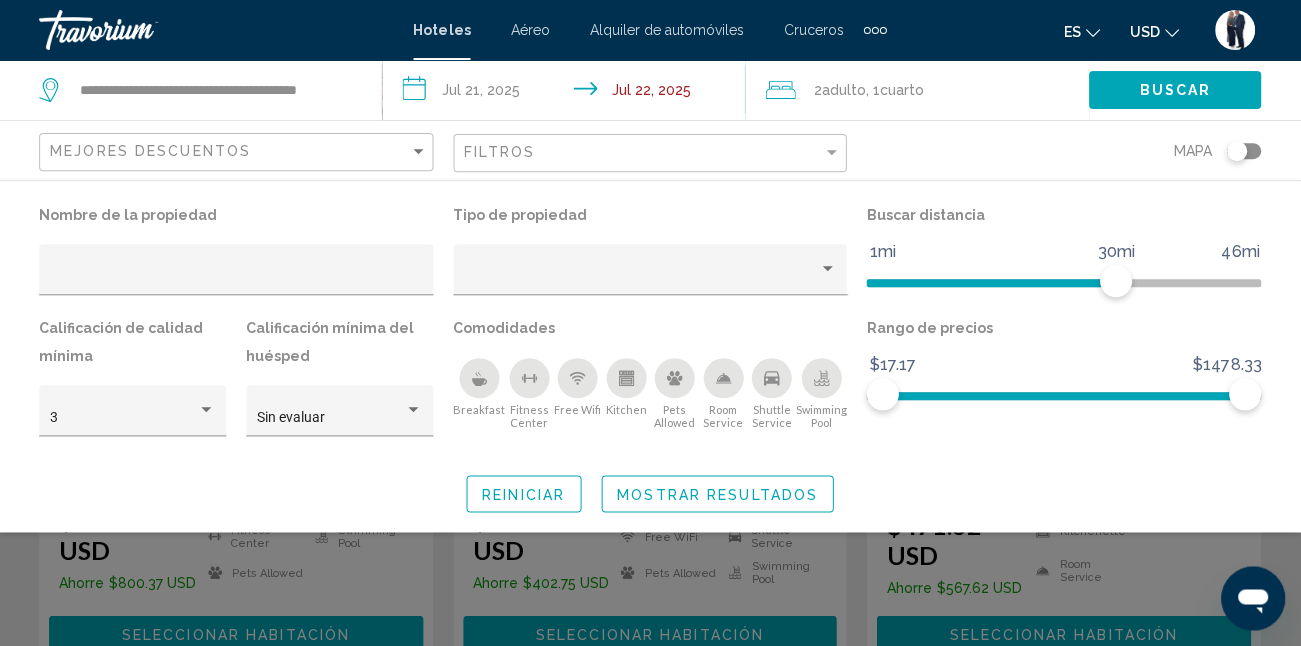 click on "**********" at bounding box center [568, 93] 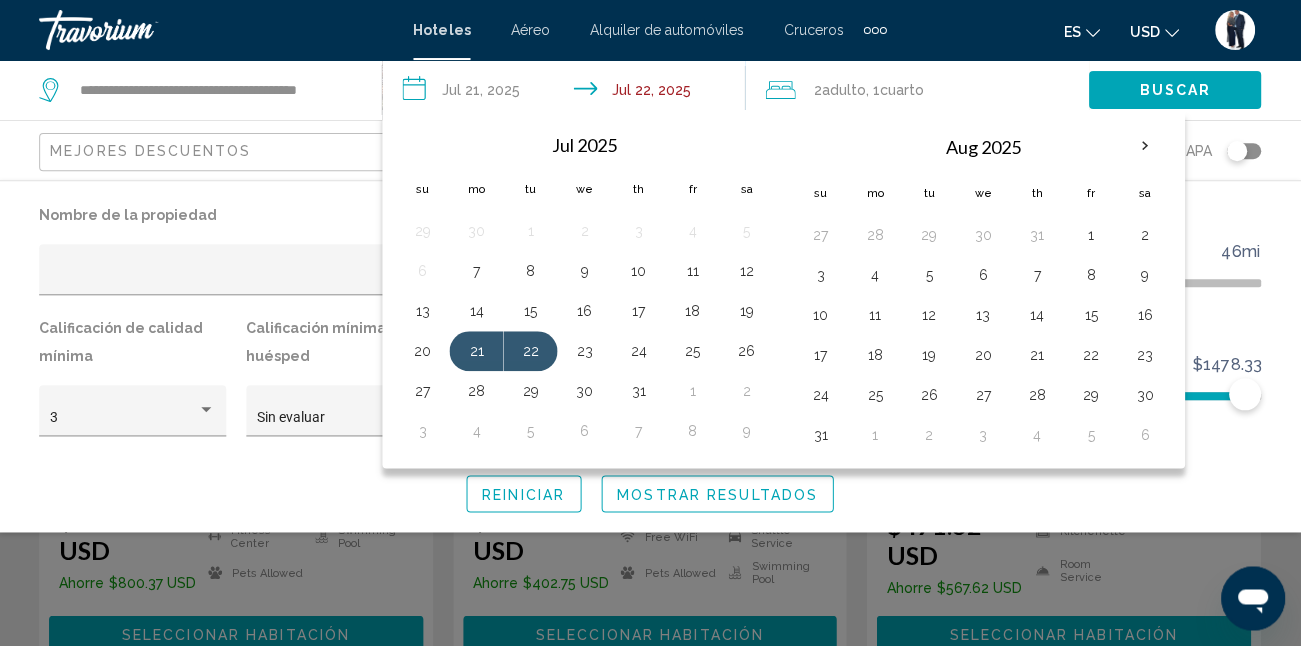 click on "**********" at bounding box center [568, 93] 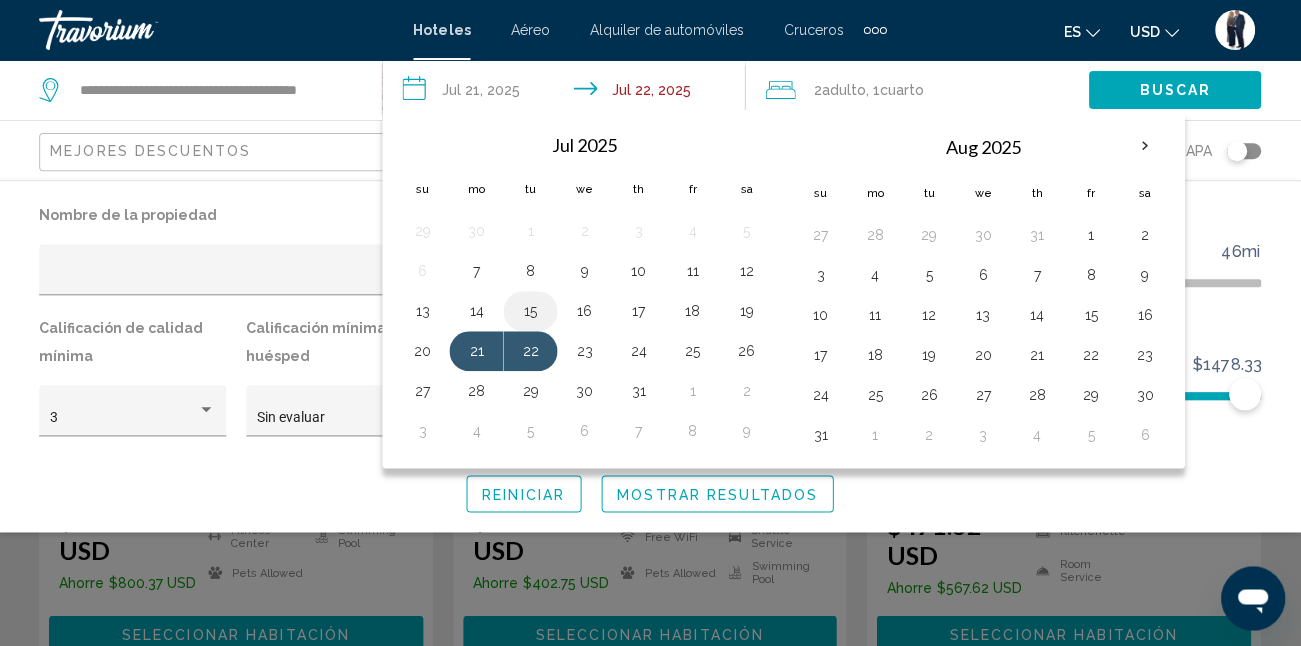 click on "15" at bounding box center [531, 311] 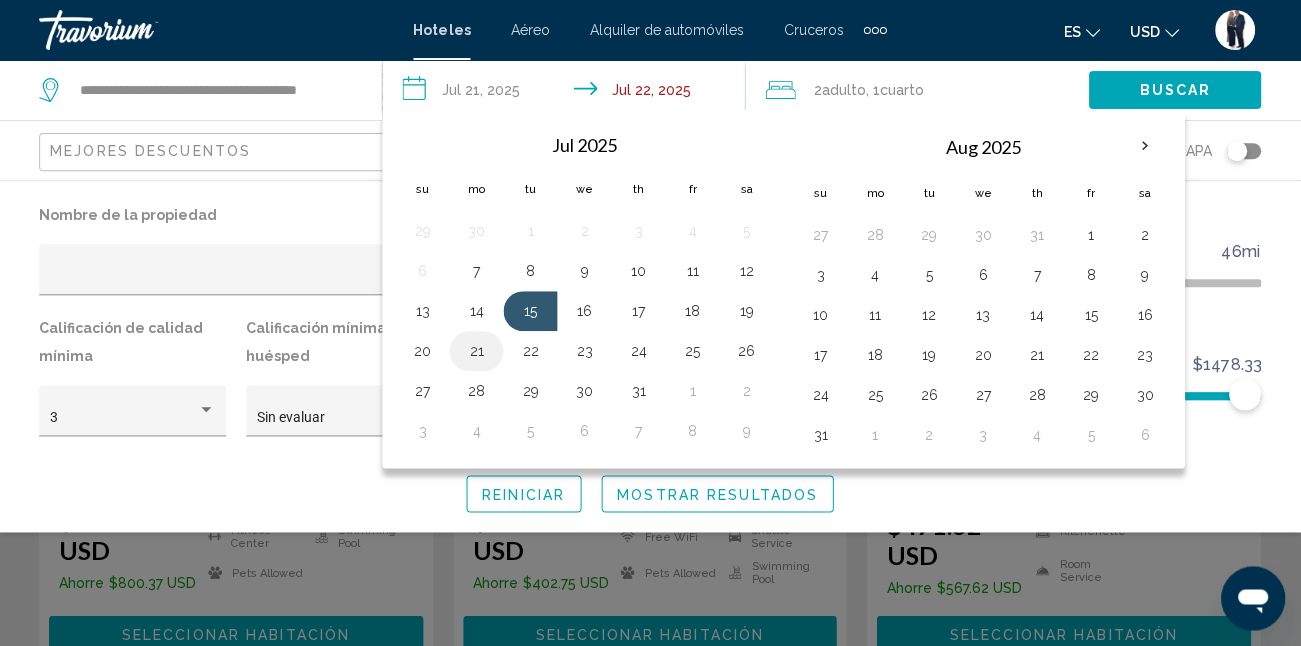 click on "21" at bounding box center [477, 351] 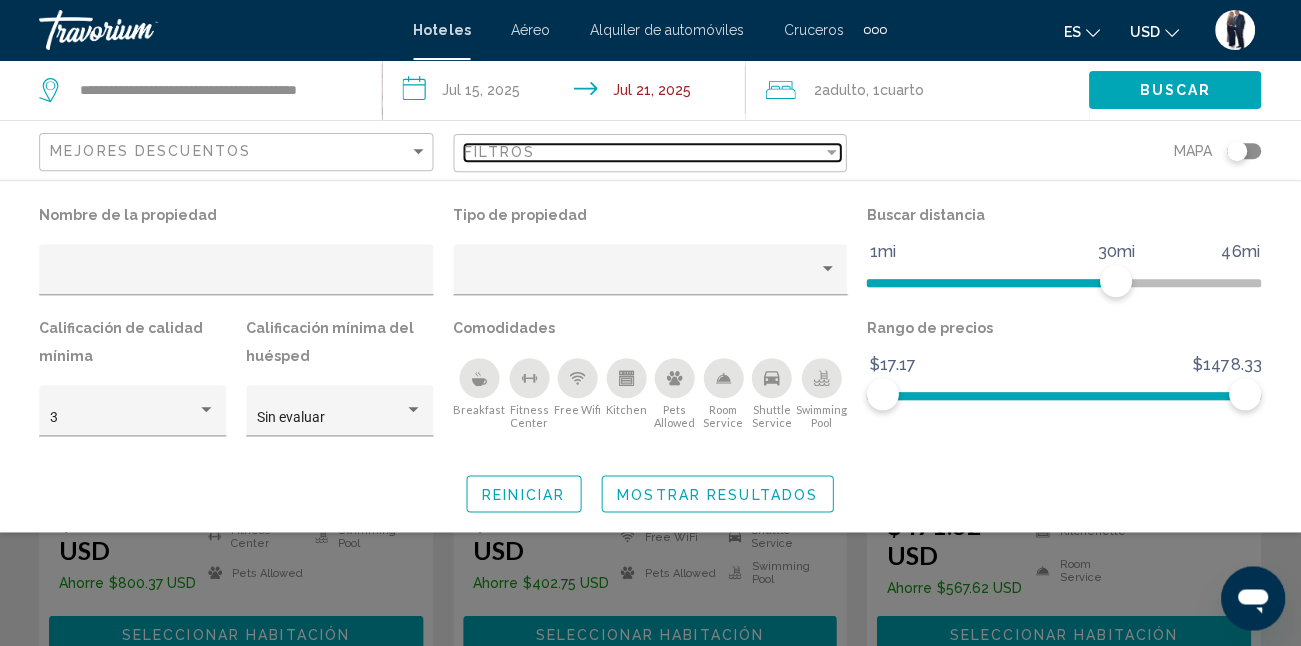 click on "Filtros" at bounding box center (644, 152) 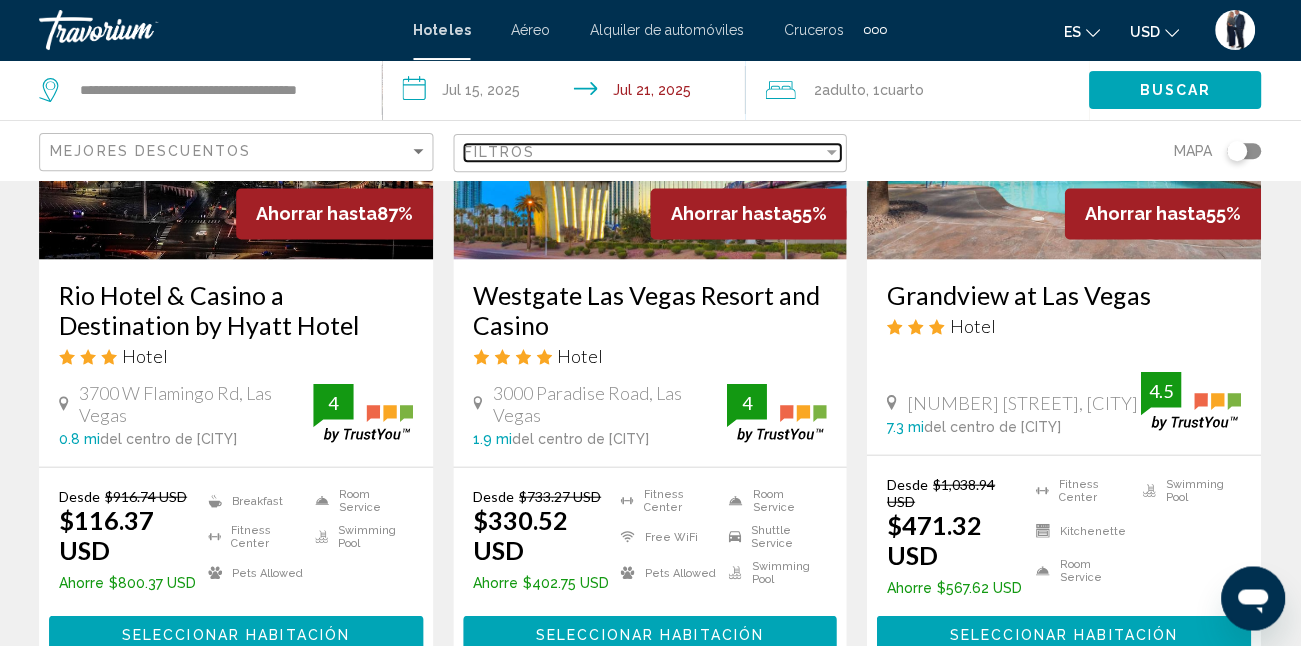 click on "Filtros" at bounding box center (500, 152) 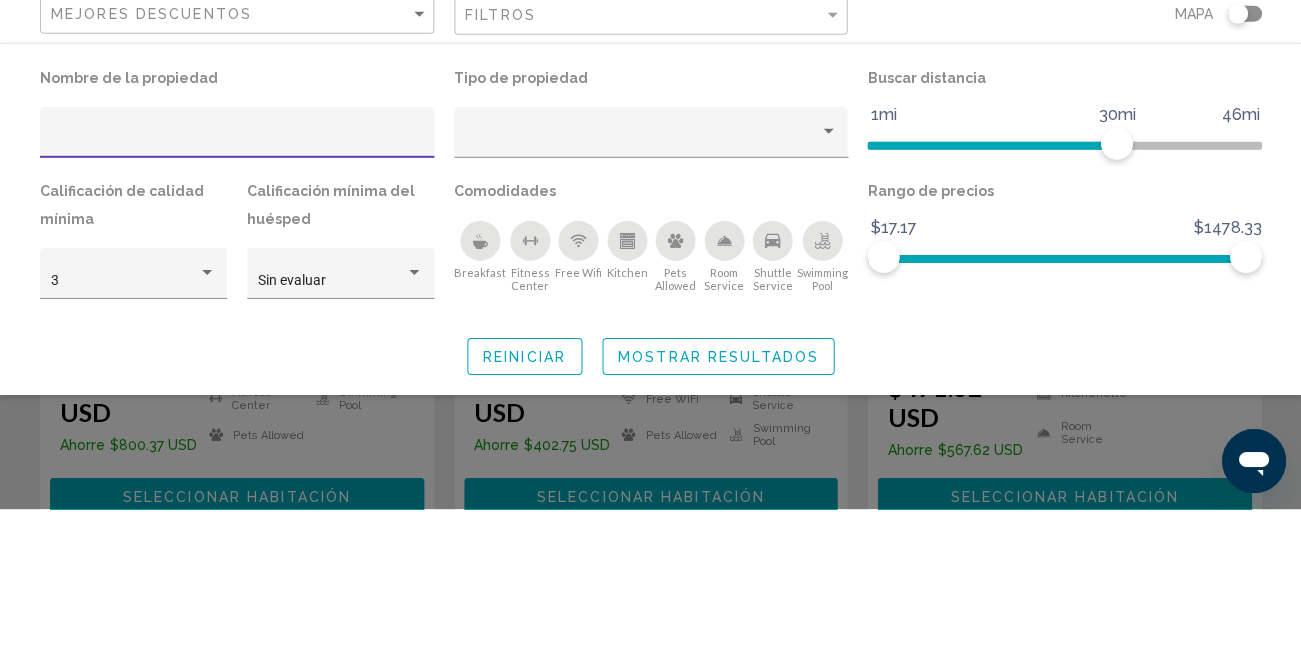 scroll, scrollTop: 311, scrollLeft: 0, axis: vertical 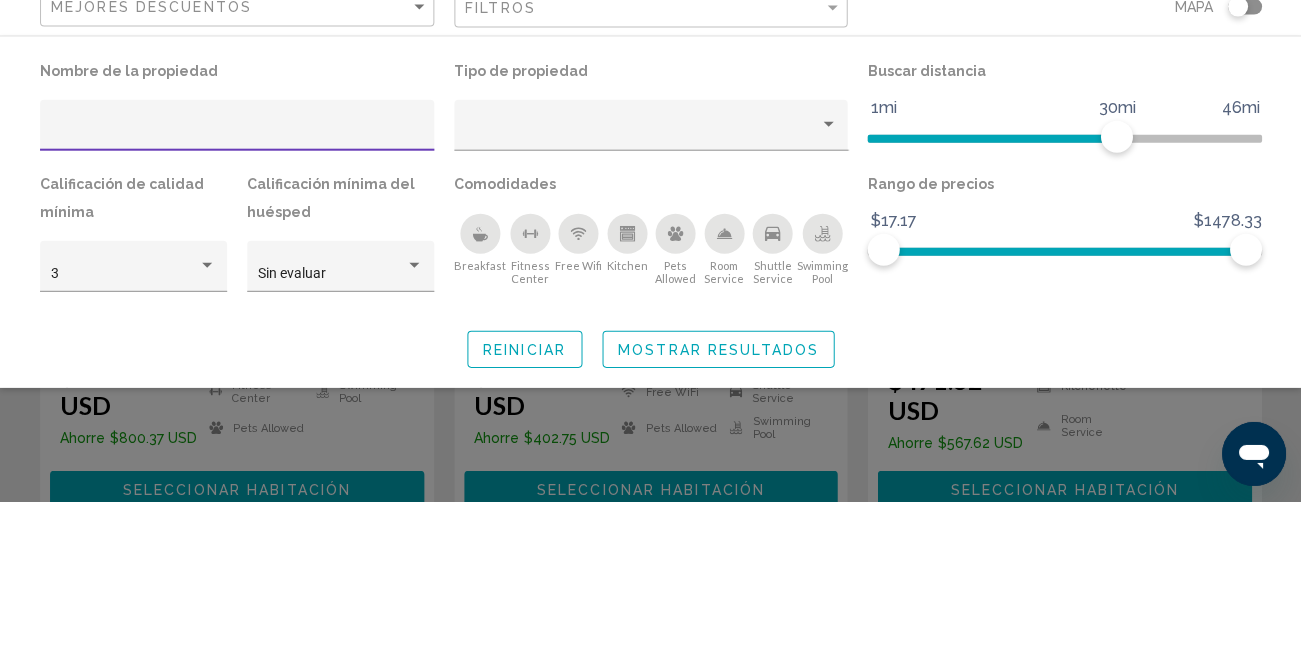 click at bounding box center (237, 277) 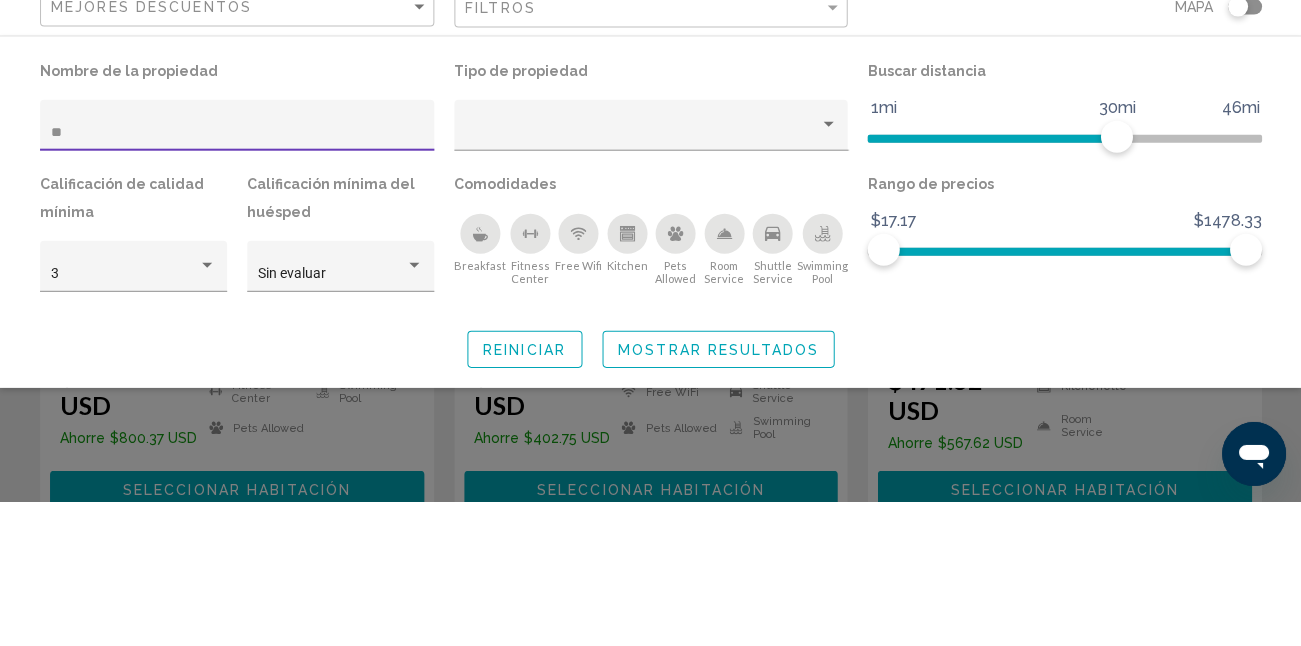 type on "*" 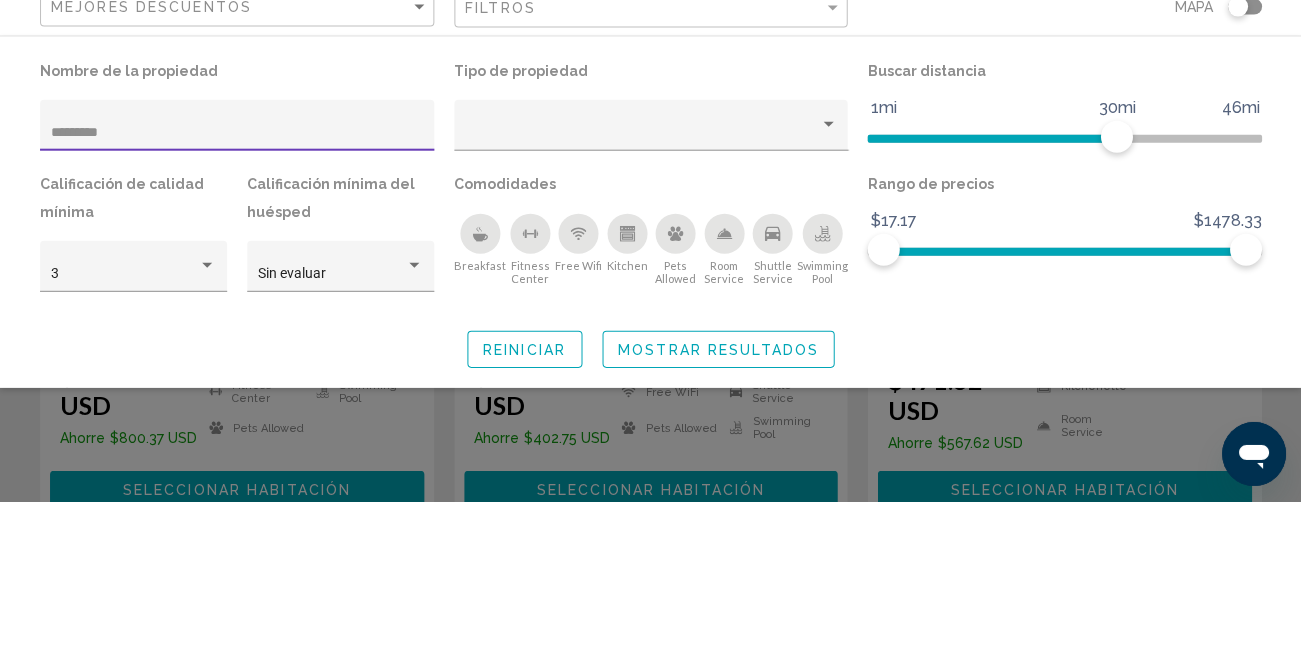 scroll, scrollTop: 136, scrollLeft: 0, axis: vertical 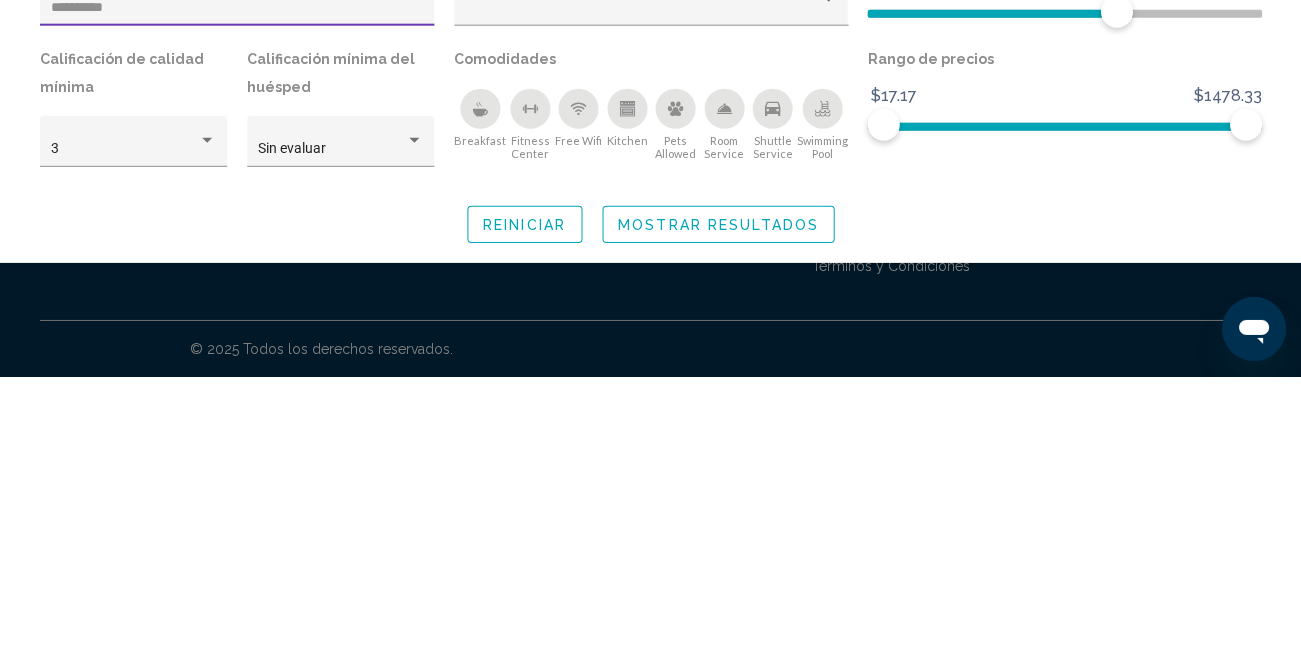 type on "**********" 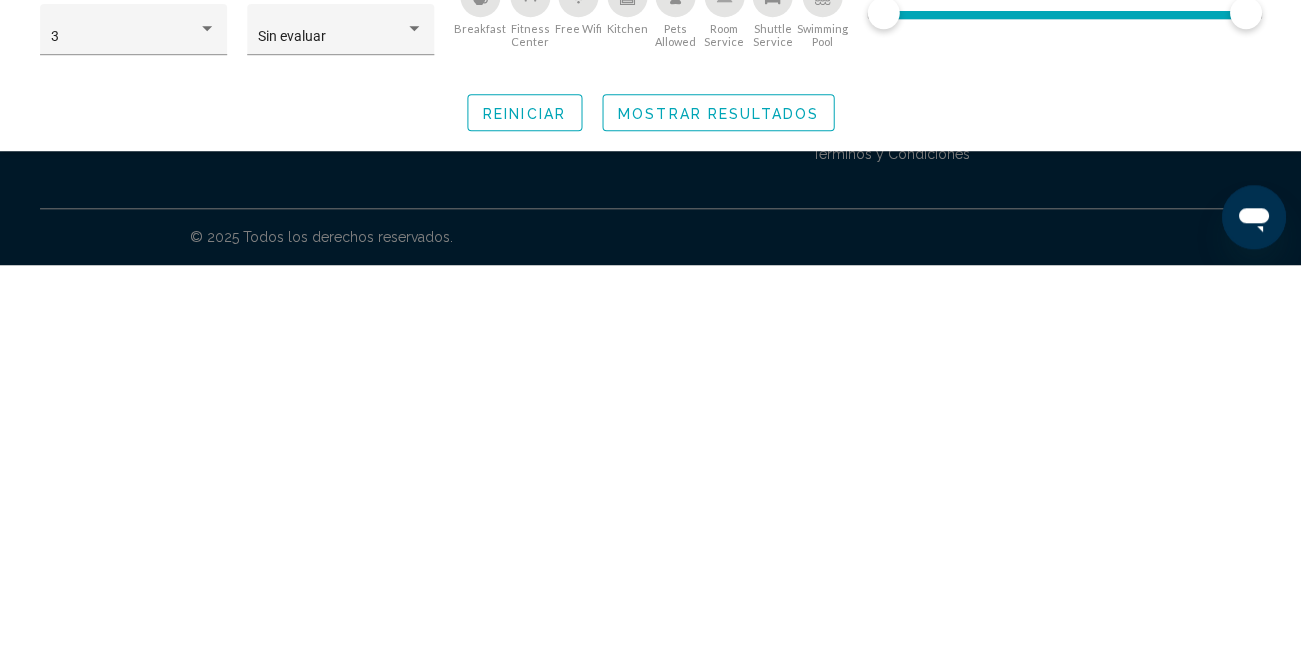 click at bounding box center (650, 473) 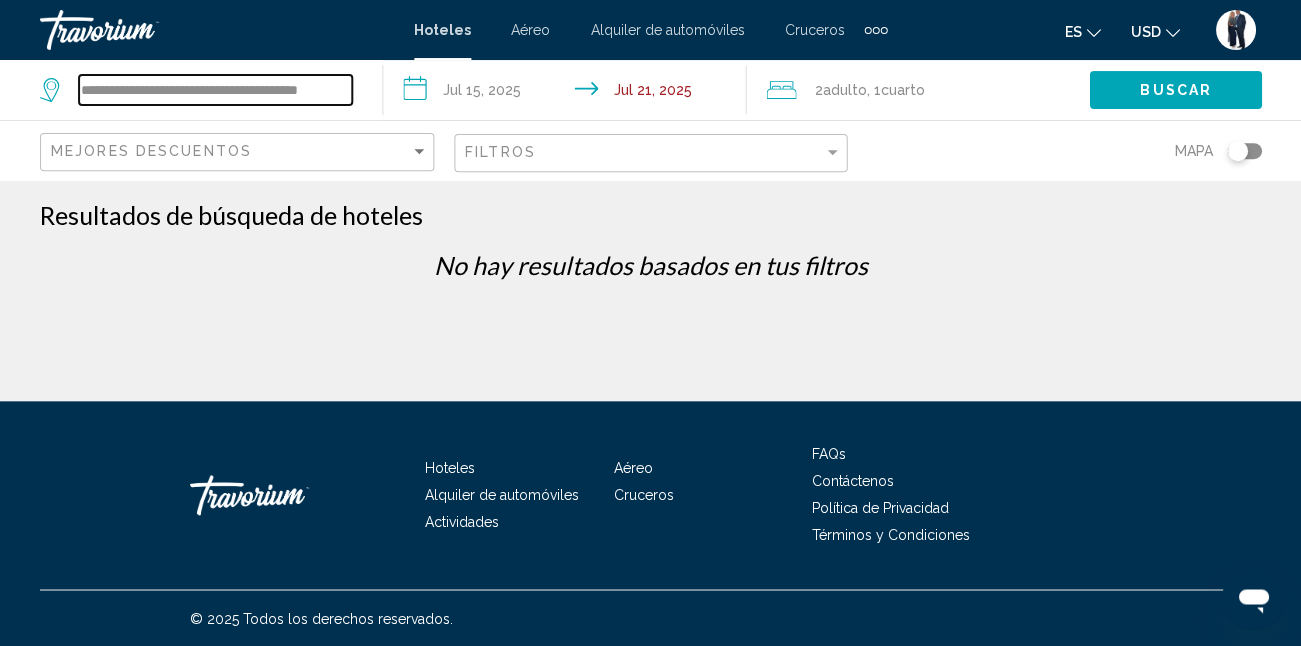 click on "**********" at bounding box center (215, 90) 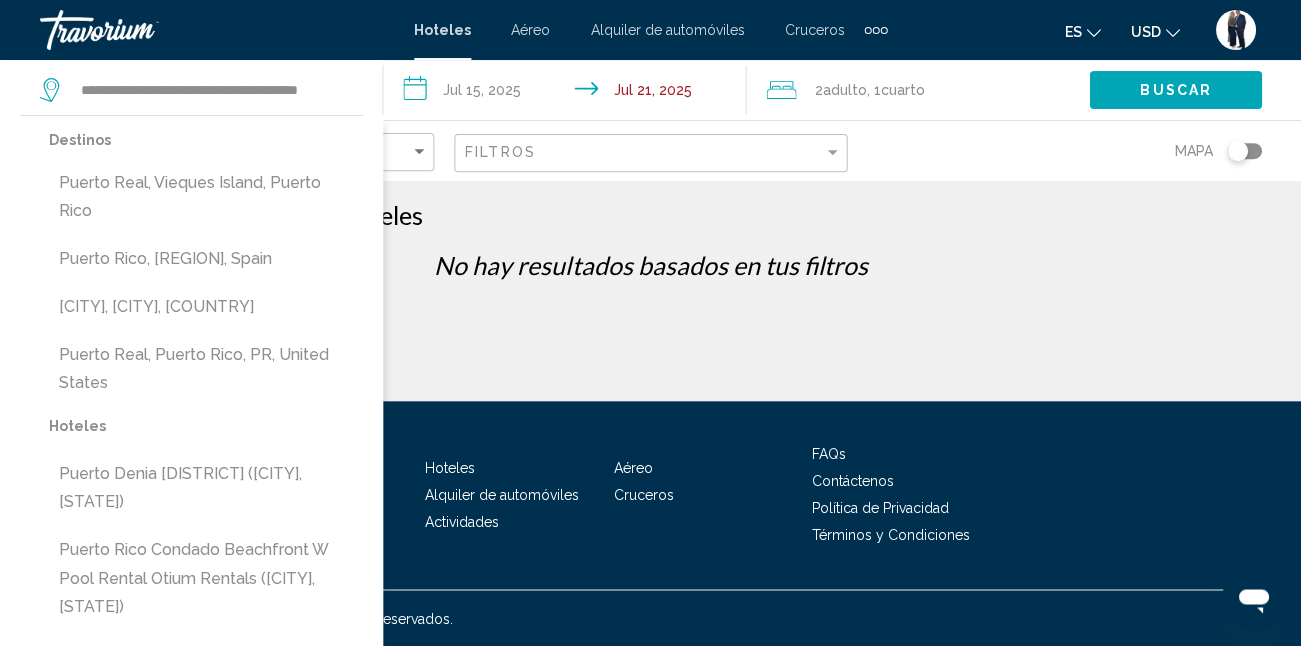 click on "Buscar" at bounding box center (1175, 89) 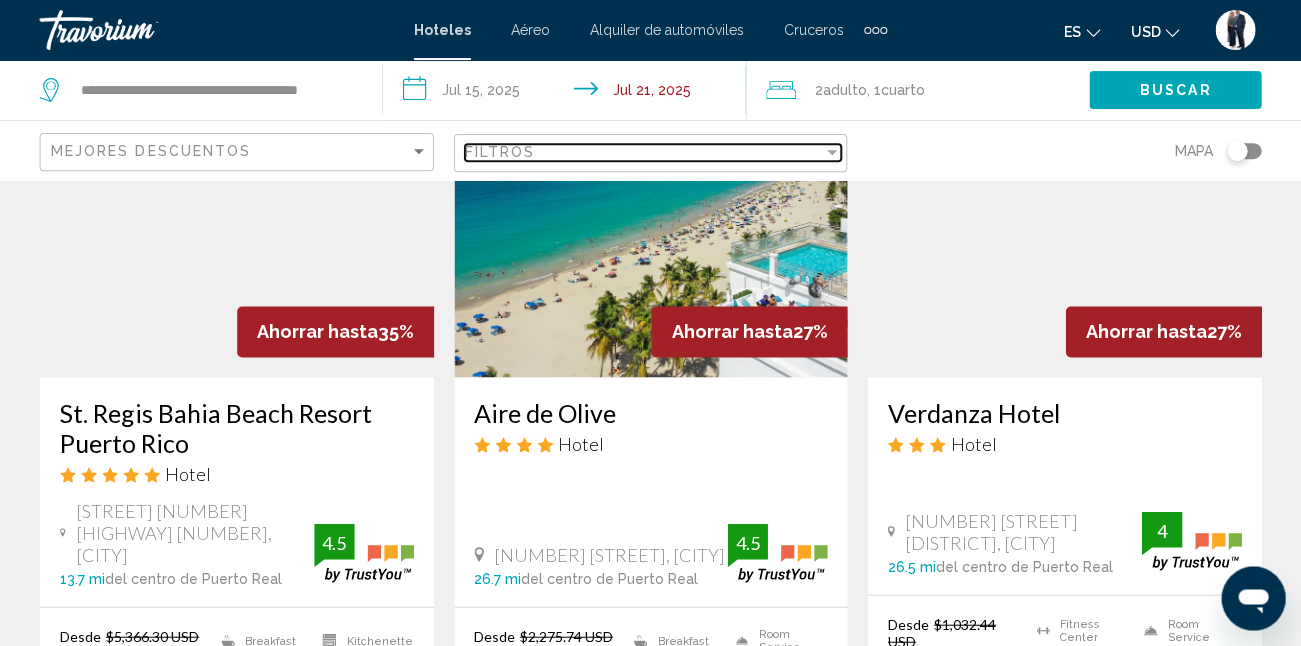 click on "Filtros" at bounding box center (644, 152) 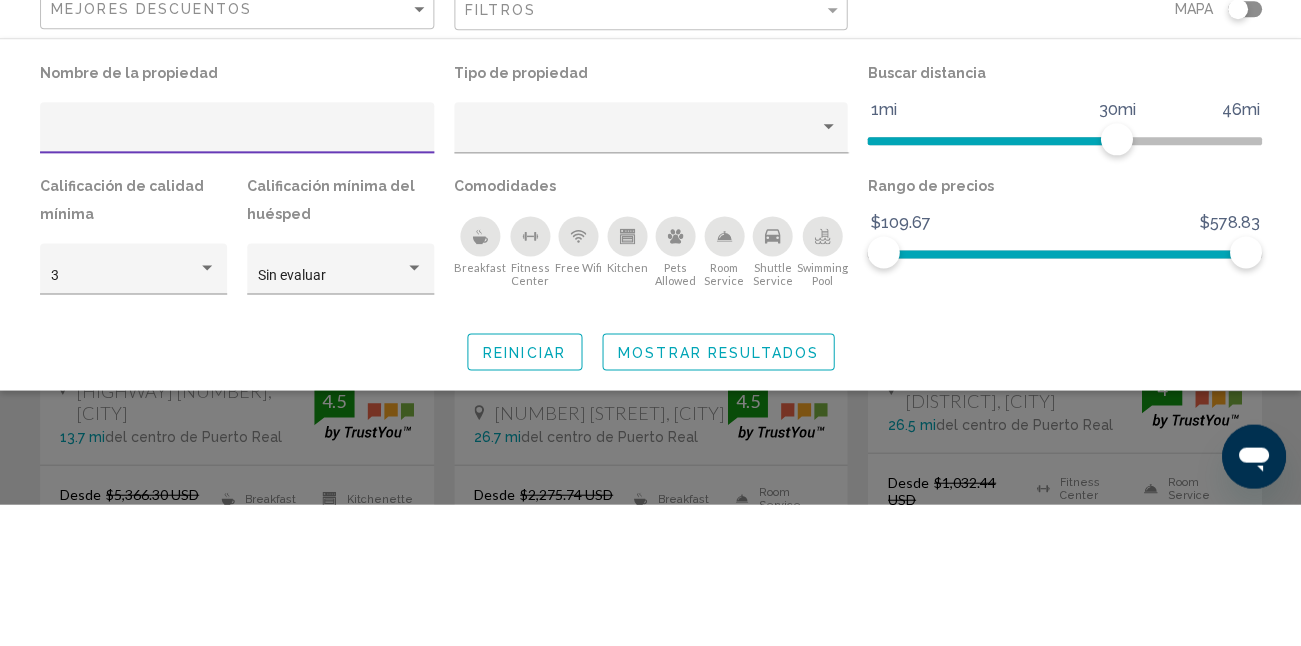 scroll, scrollTop: 193, scrollLeft: 0, axis: vertical 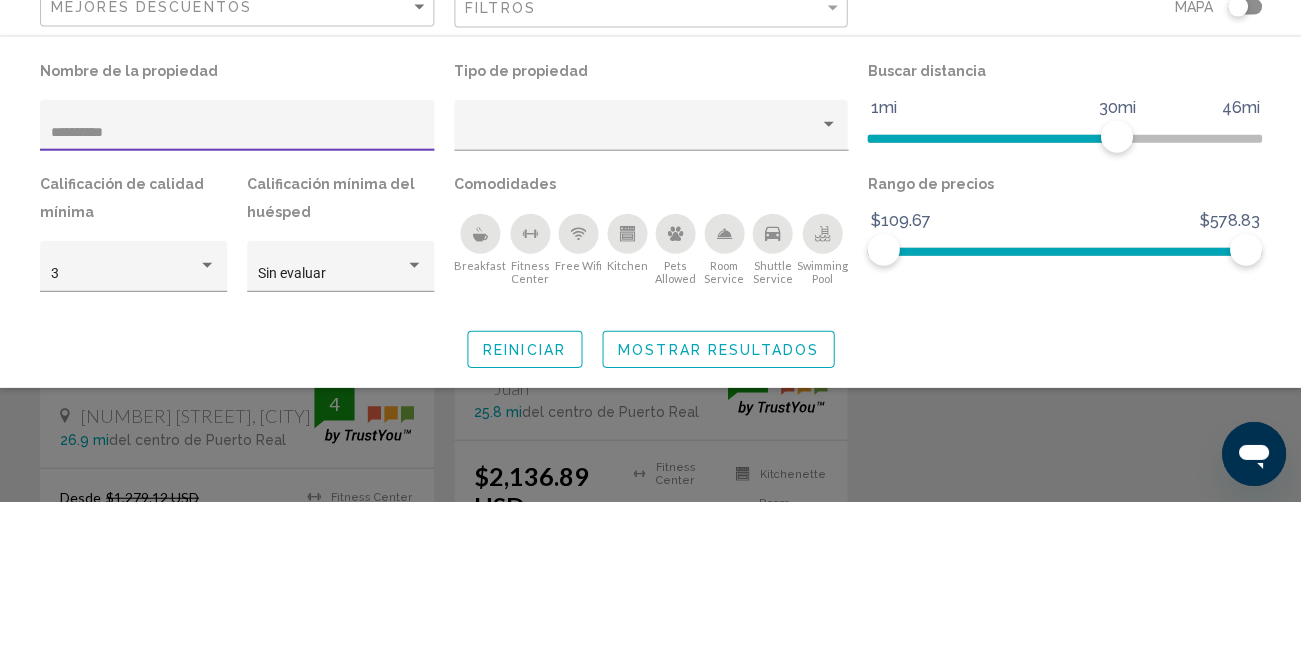 type on "**********" 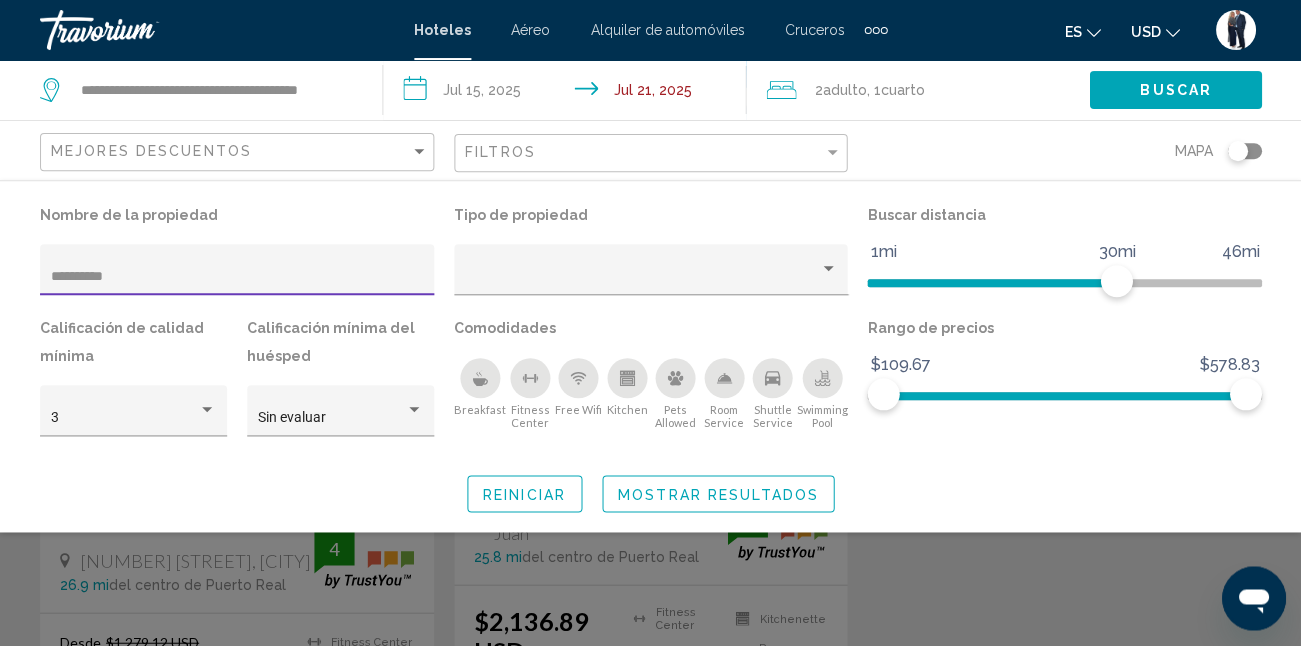 click at bounding box center (650, 473) 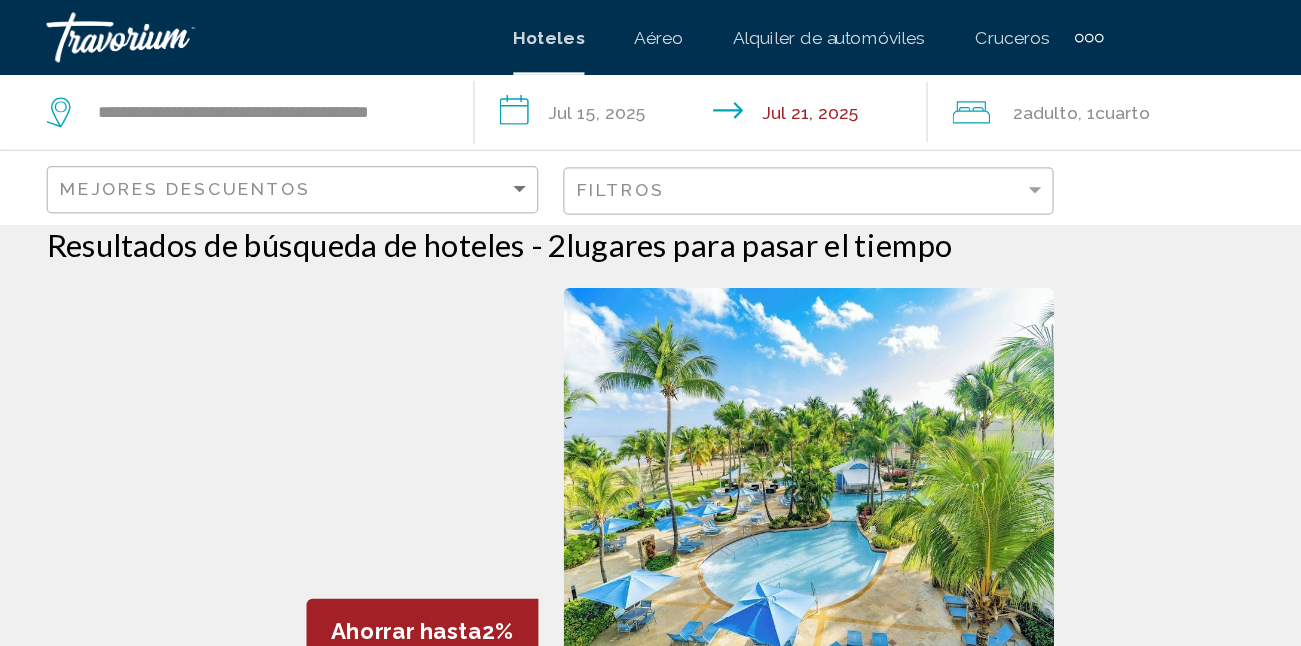 scroll, scrollTop: 0, scrollLeft: 0, axis: both 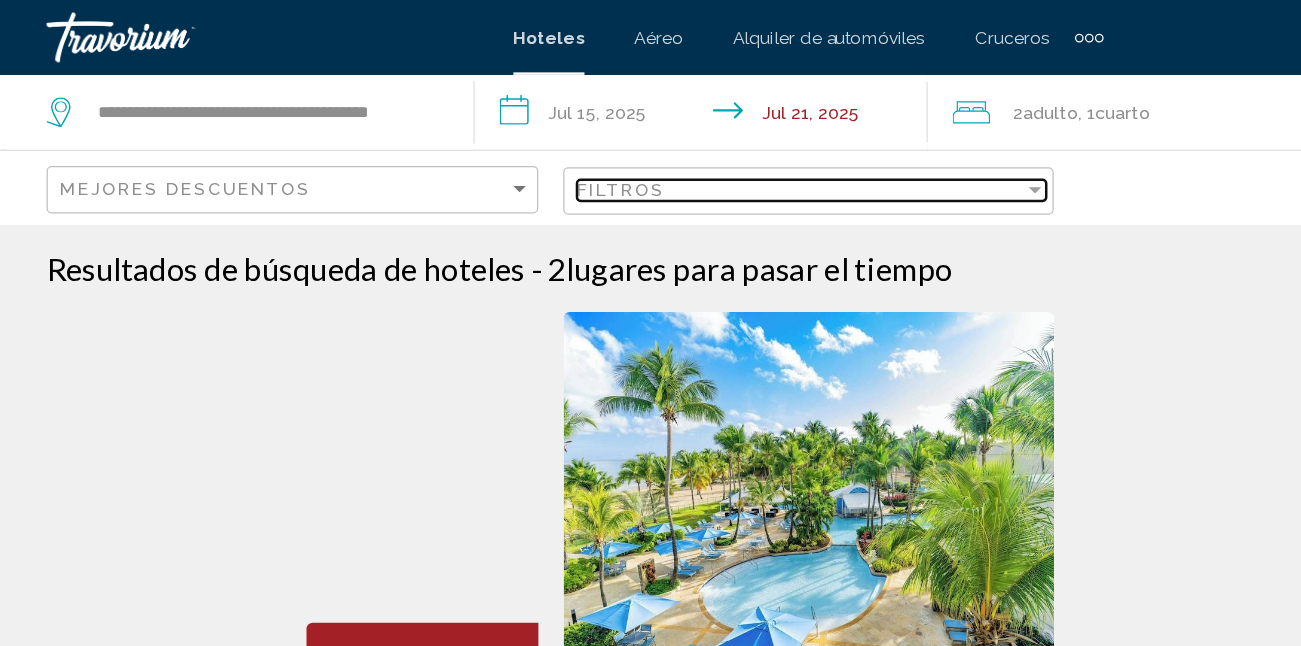 click on "Filtros" at bounding box center [500, 152] 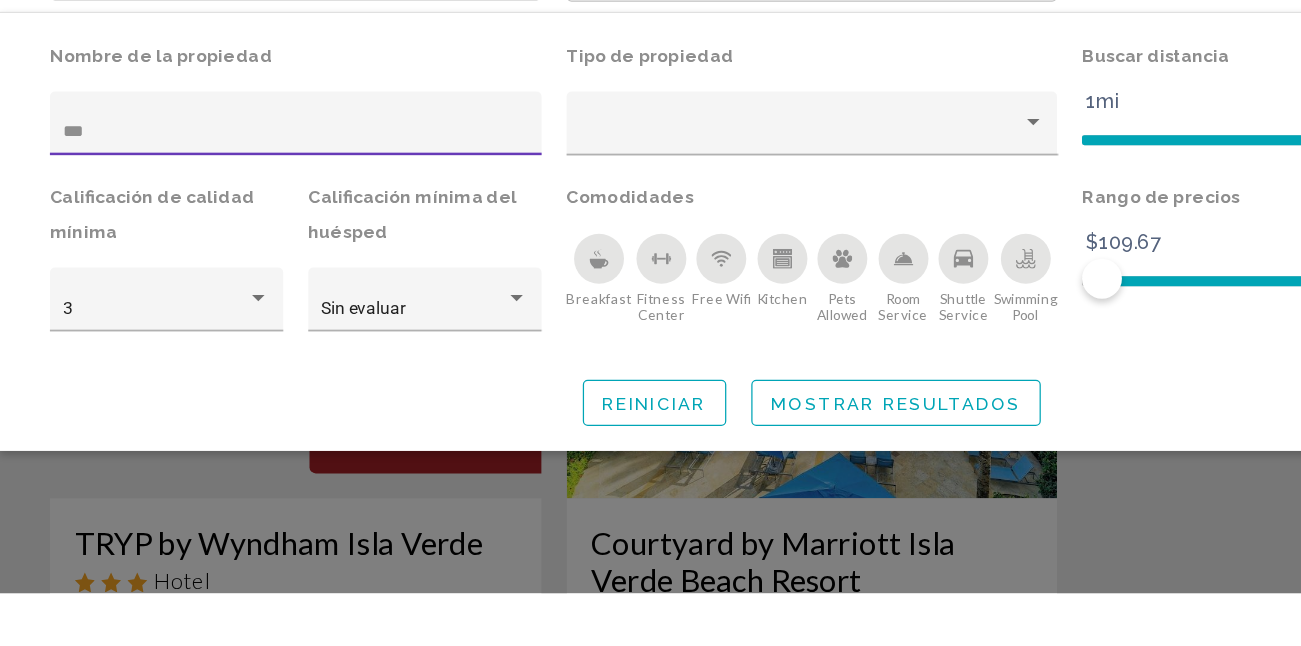 type on "**" 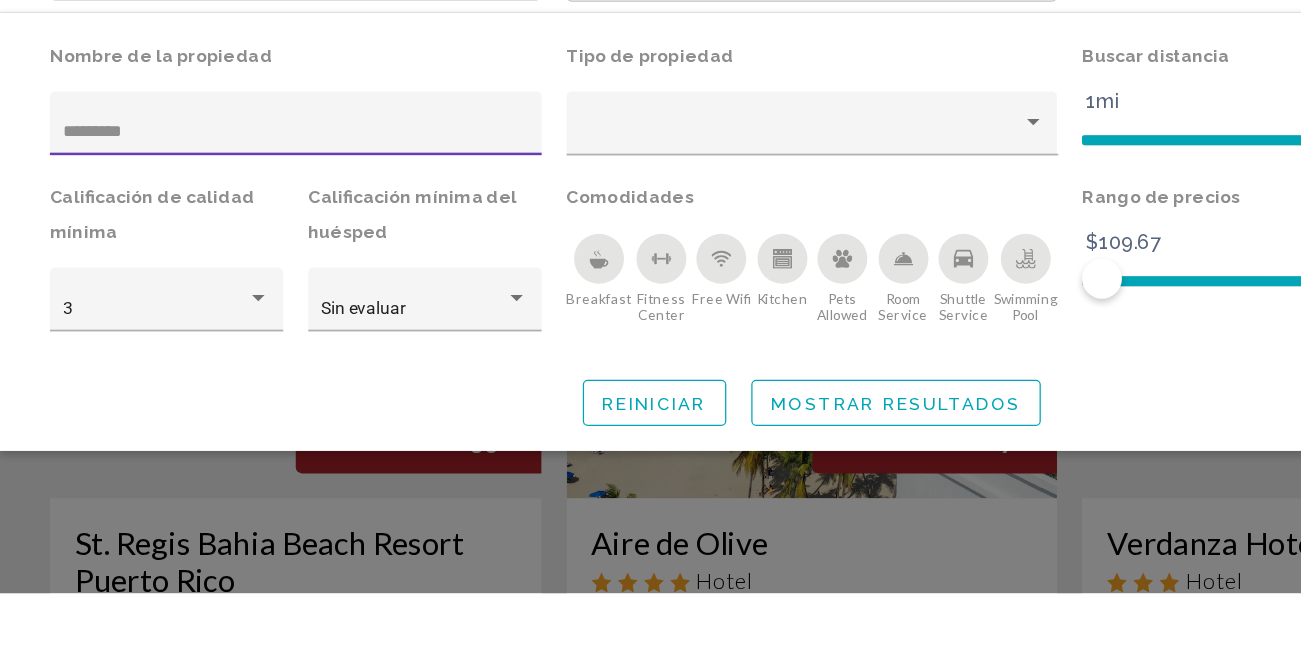 type on "**********" 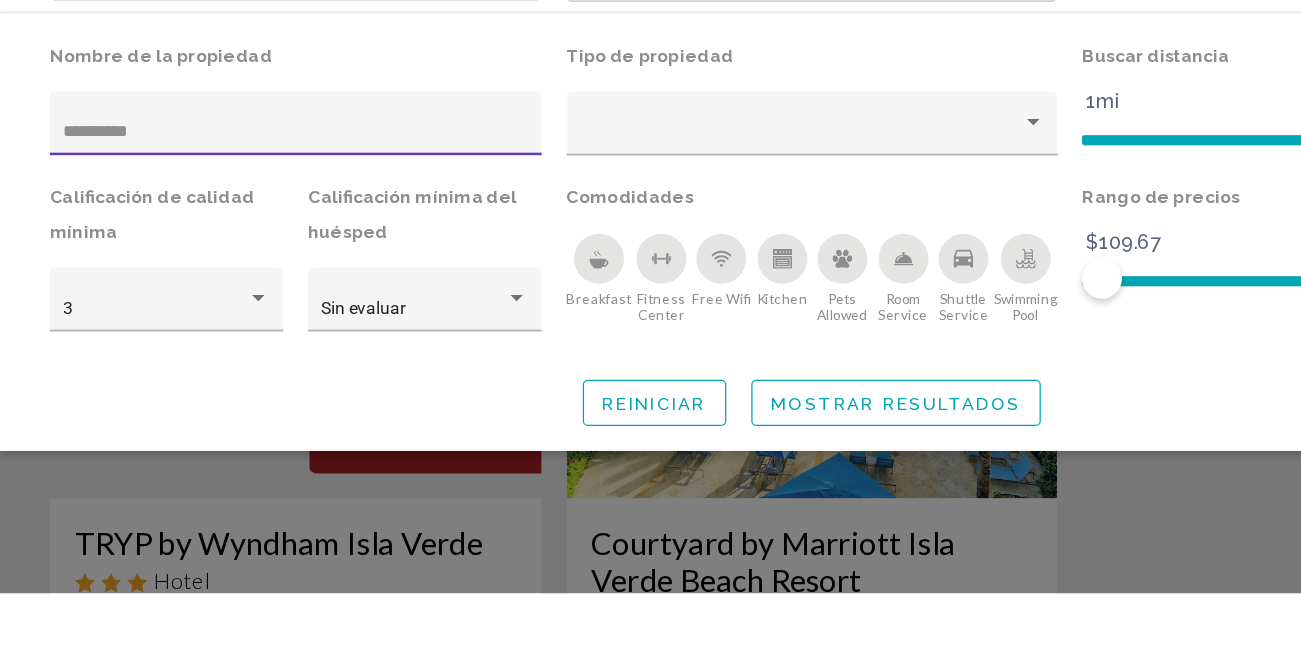 scroll, scrollTop: 0, scrollLeft: 0, axis: both 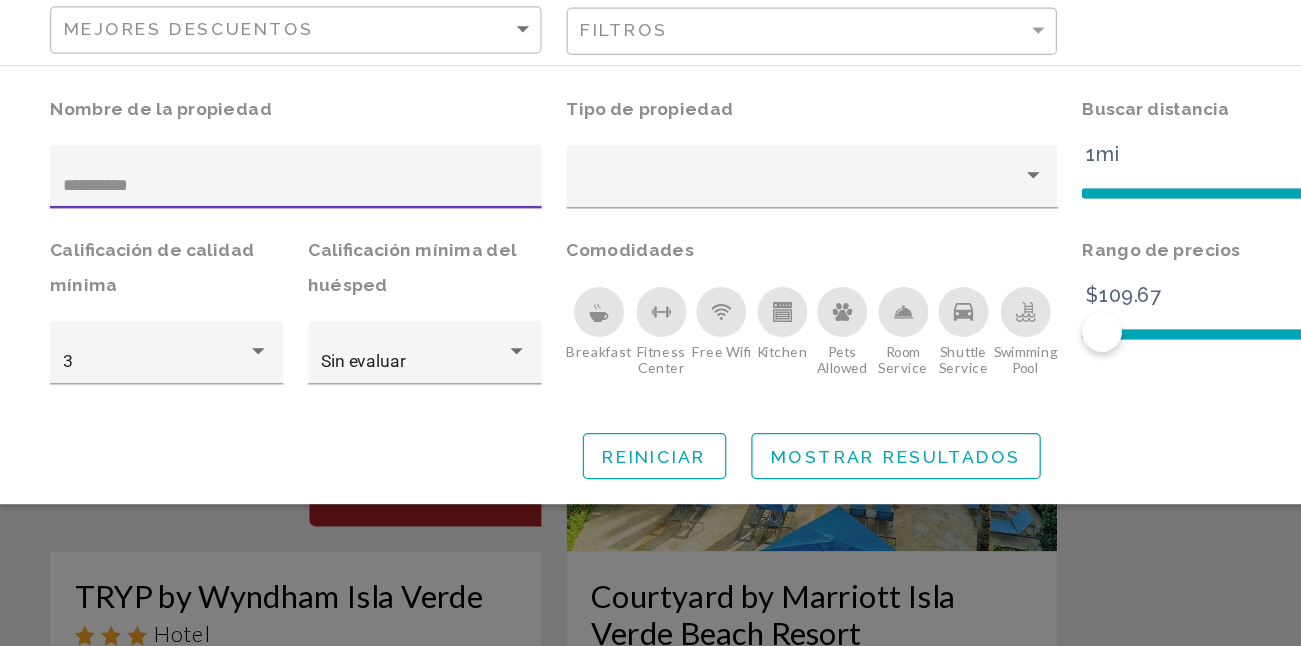 click at bounding box center [650, 473] 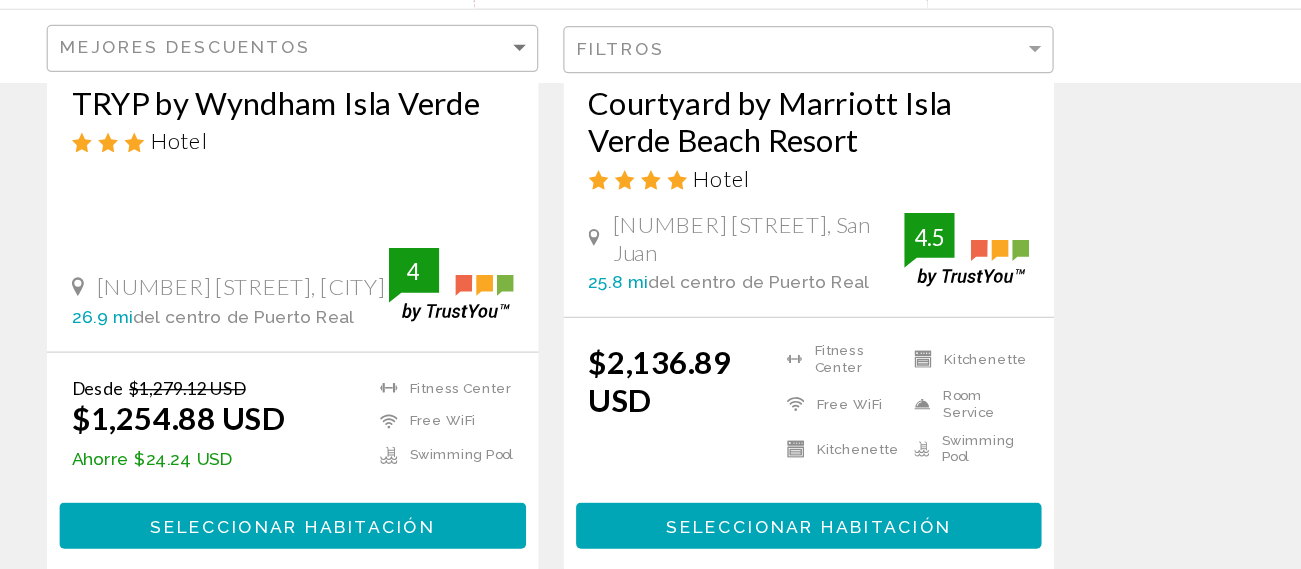 scroll, scrollTop: 411, scrollLeft: 0, axis: vertical 